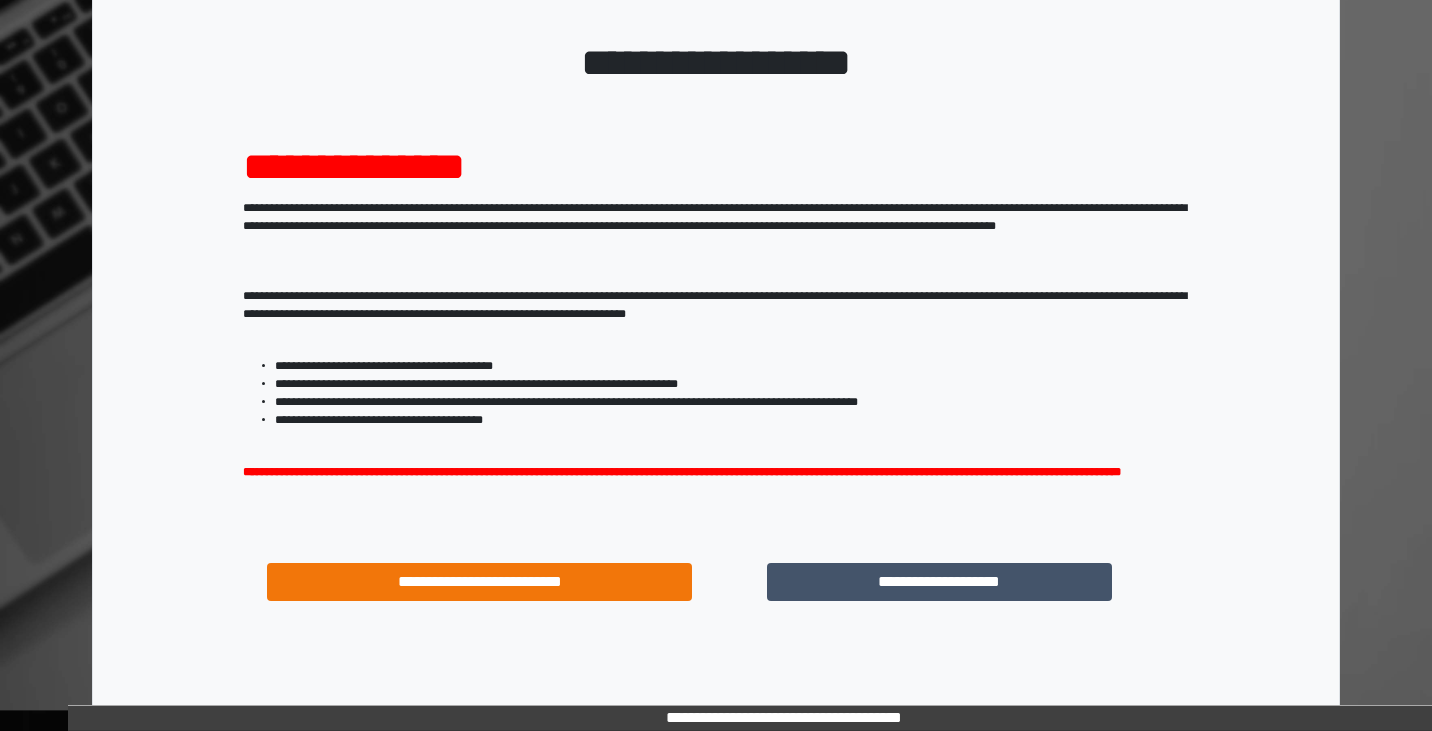 scroll, scrollTop: 121, scrollLeft: 0, axis: vertical 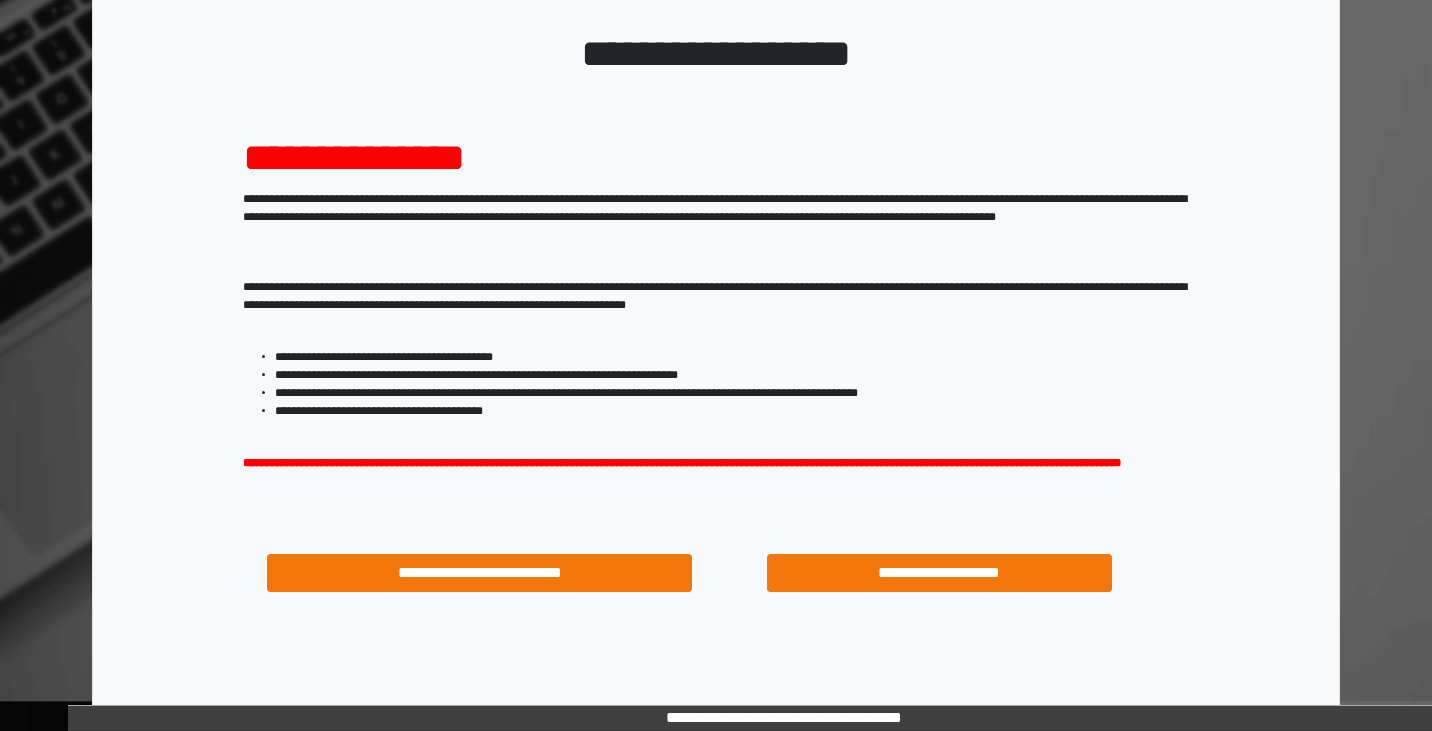 click on "**********" at bounding box center (939, 573) 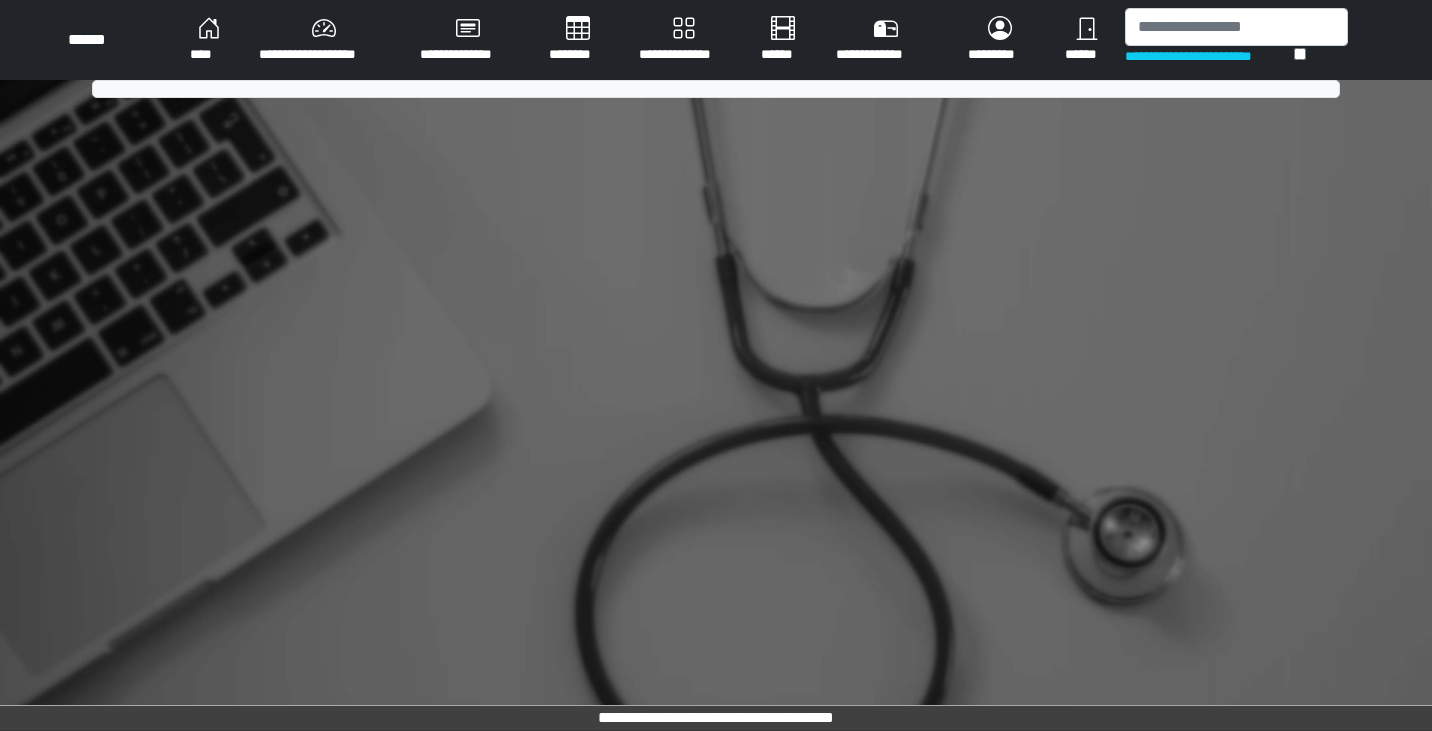 scroll, scrollTop: 0, scrollLeft: 0, axis: both 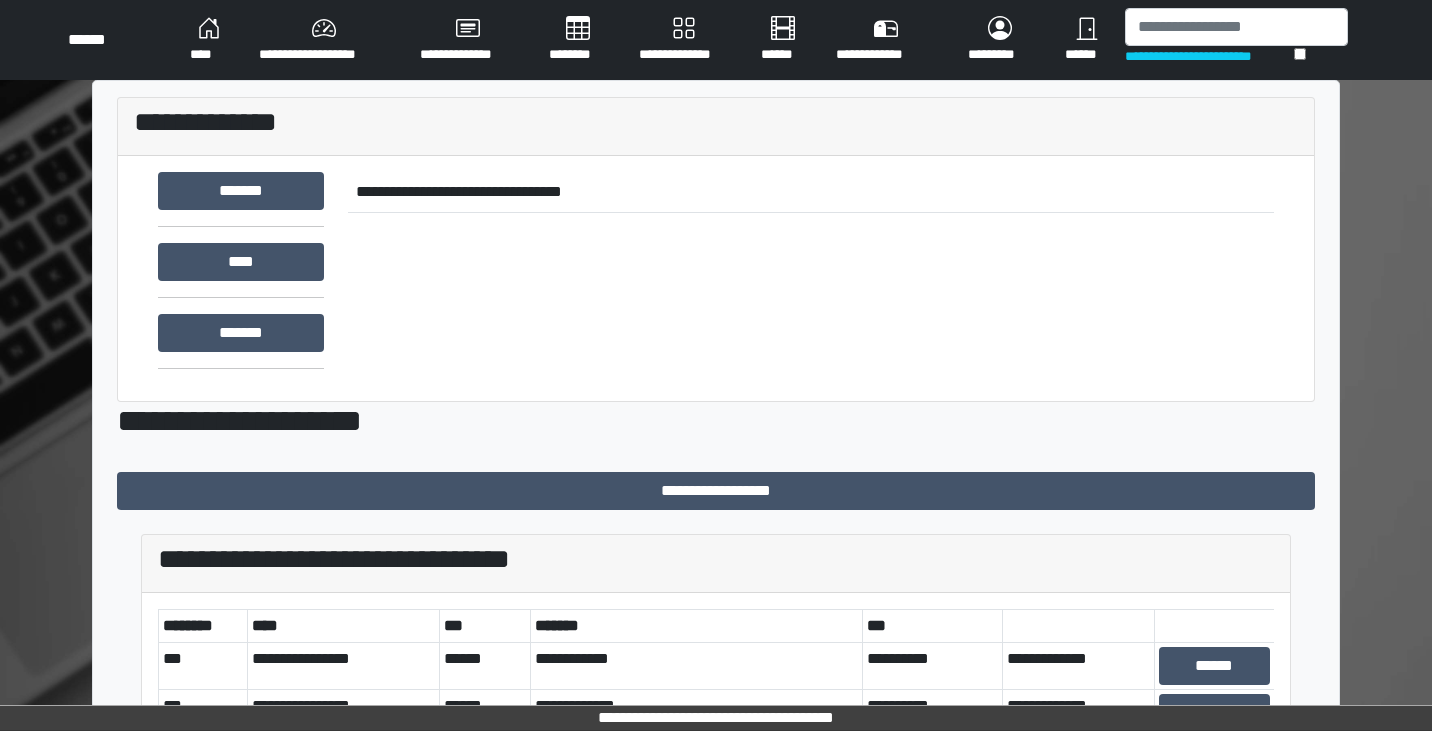 click on "********" at bounding box center [578, 40] 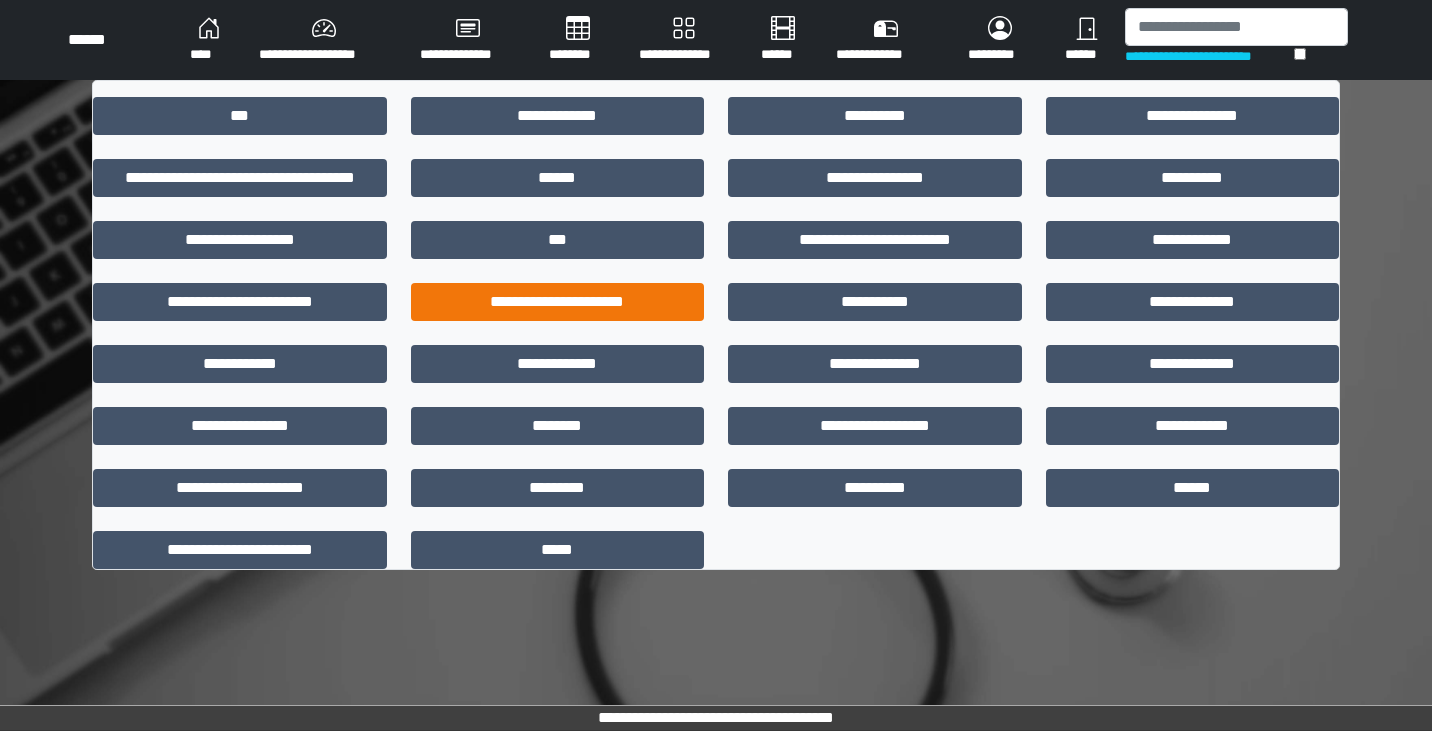 click on "**********" at bounding box center (558, 302) 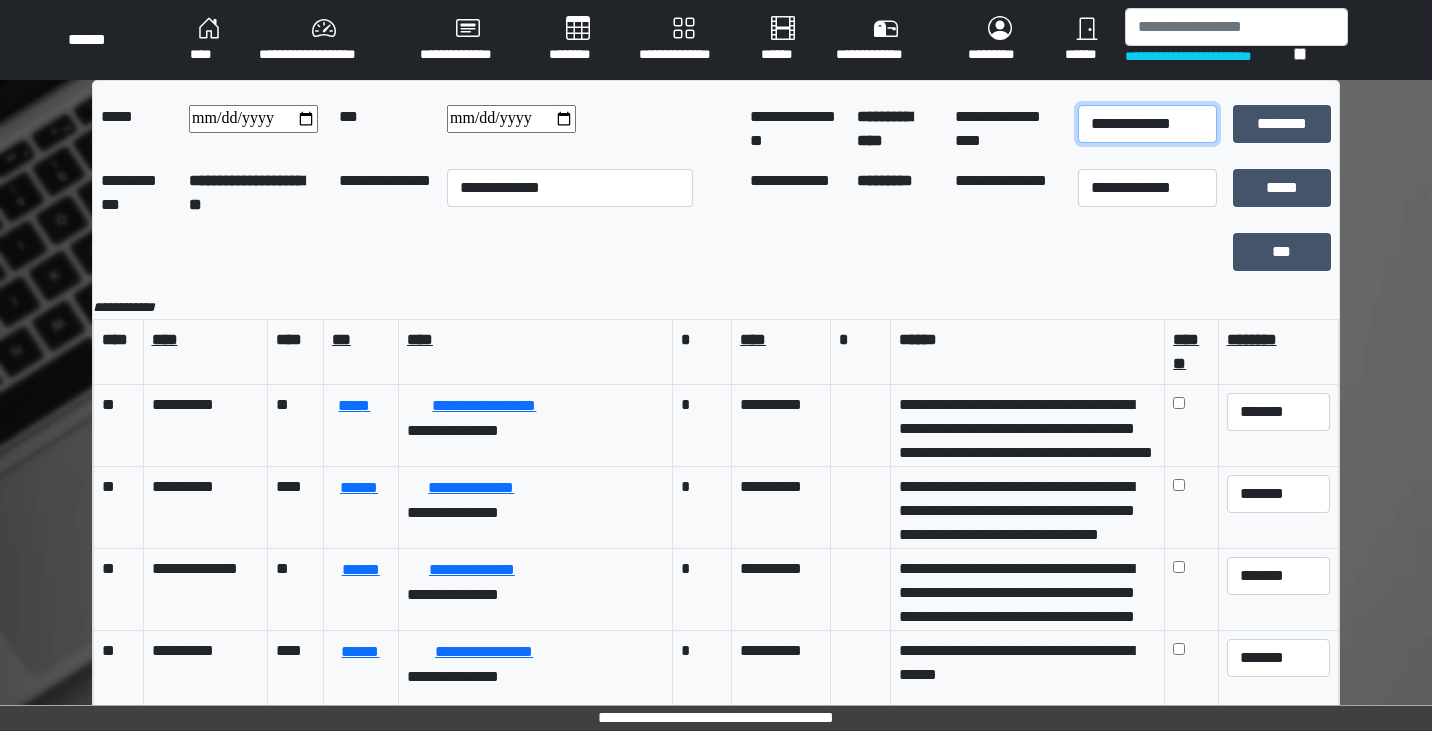 select on "*" 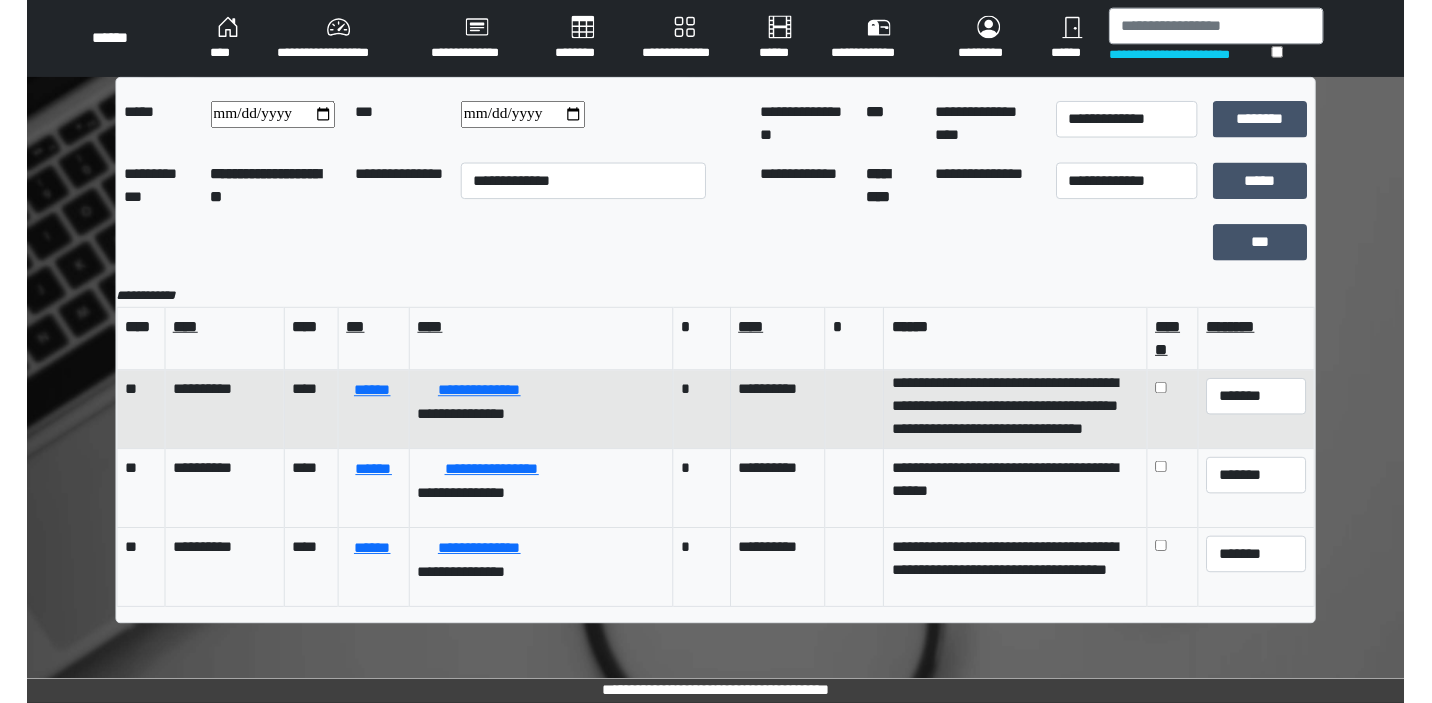 scroll, scrollTop: 31, scrollLeft: 0, axis: vertical 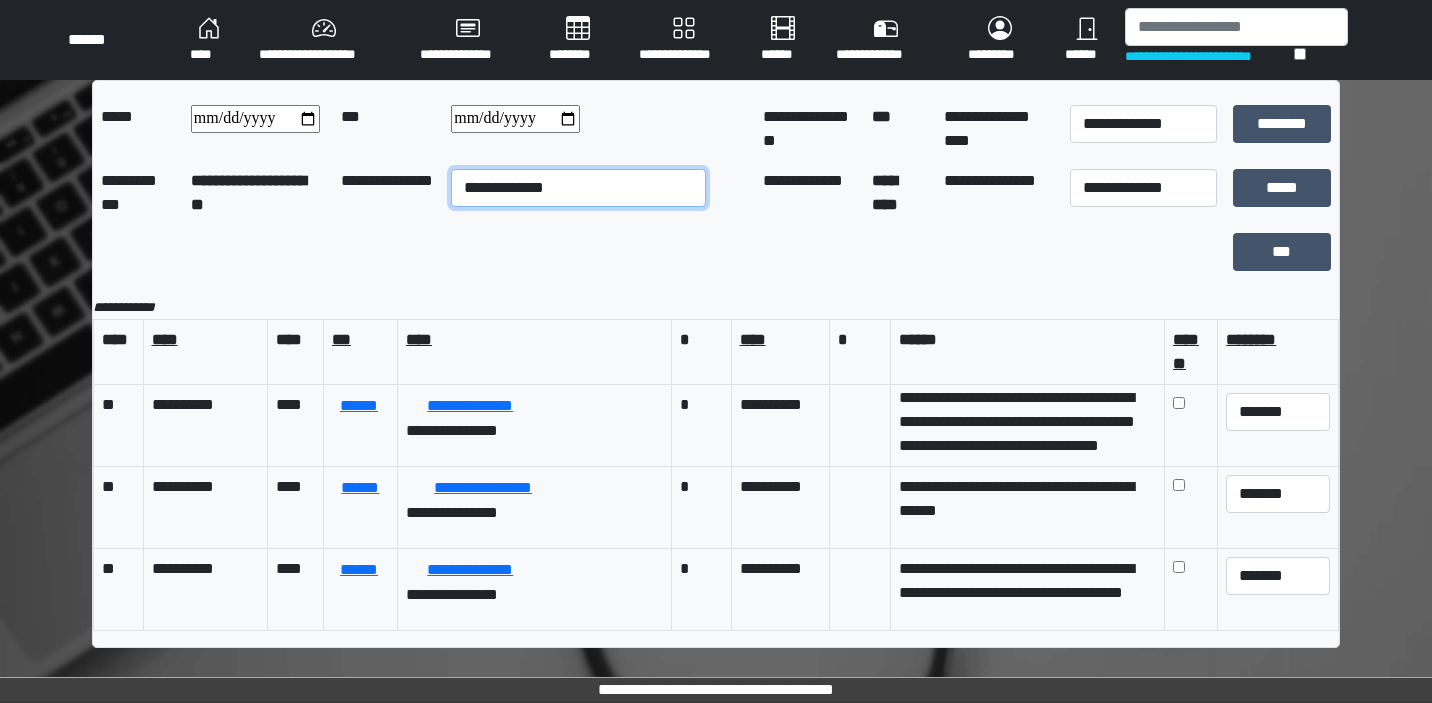 select on "**" 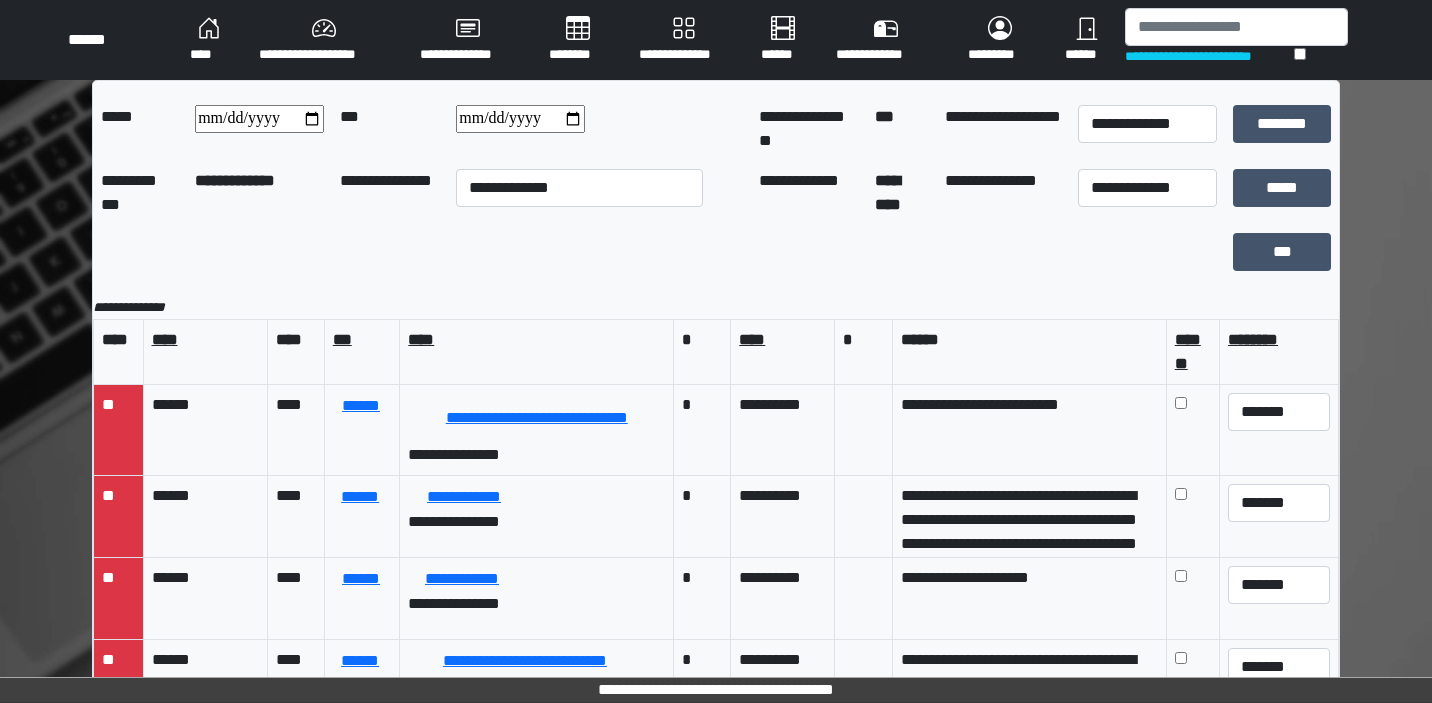 scroll, scrollTop: 0, scrollLeft: 0, axis: both 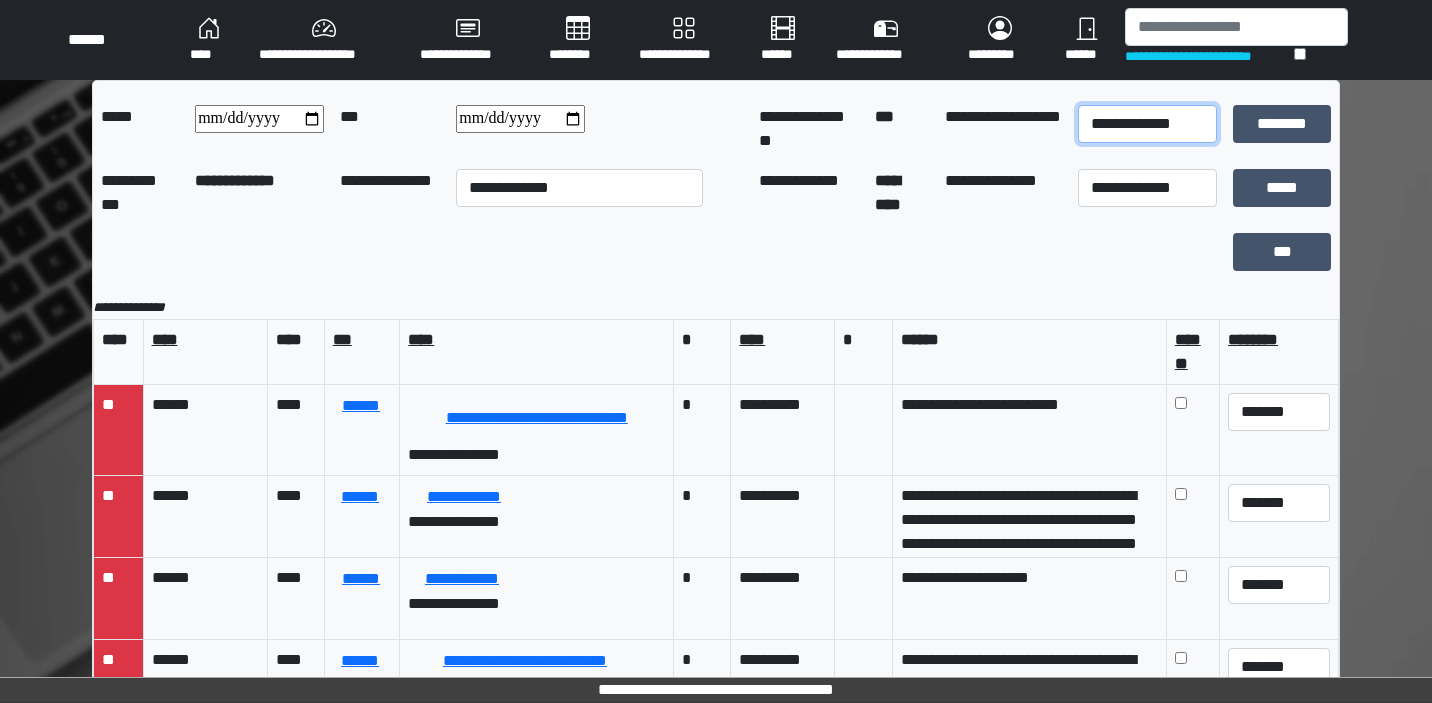 select on "*" 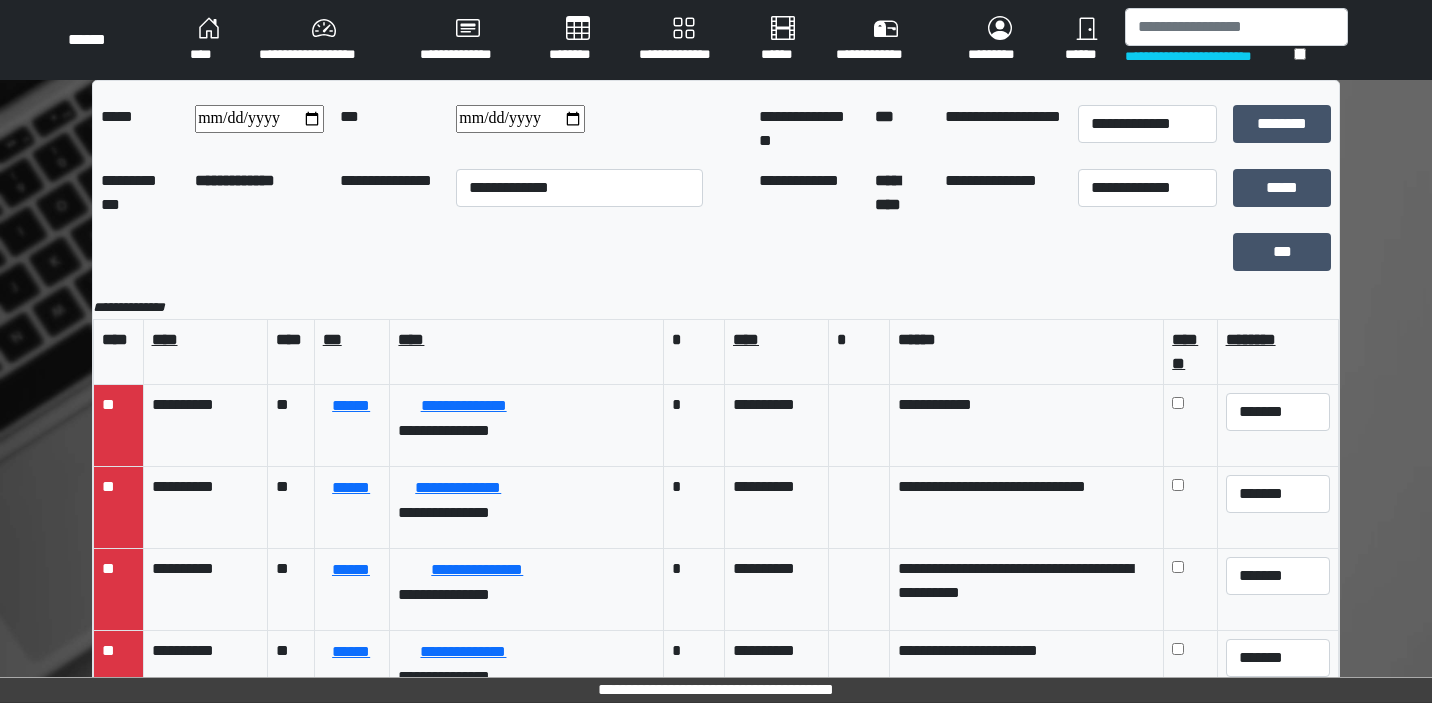 click at bounding box center [520, 119] 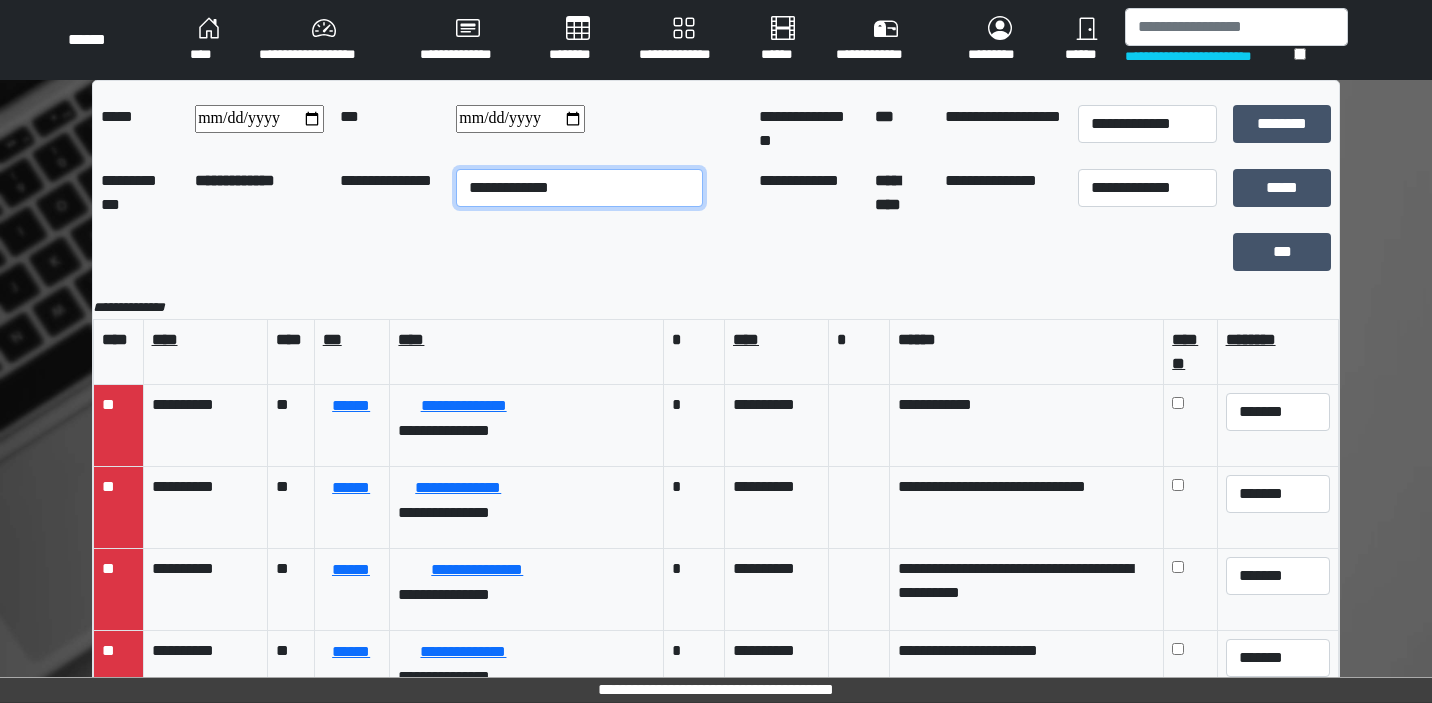 select on "**" 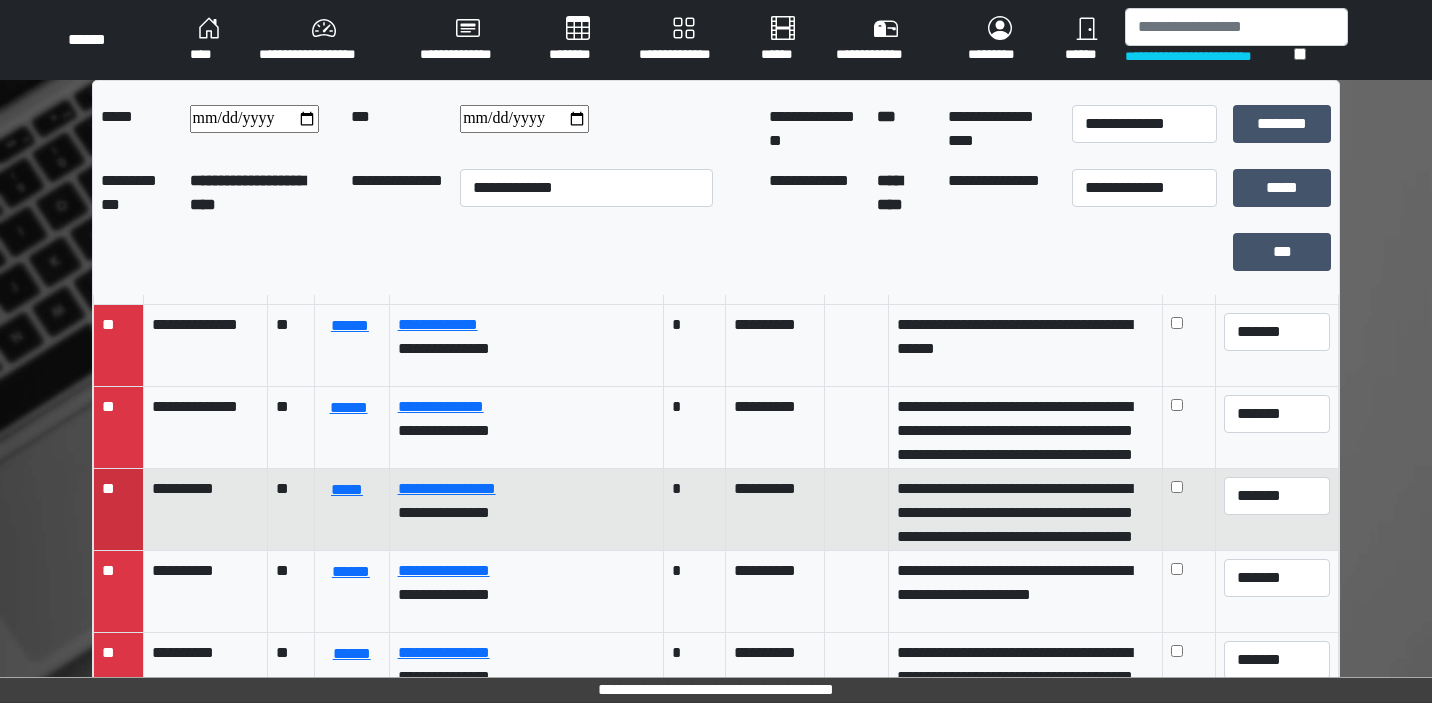 scroll, scrollTop: 80, scrollLeft: 0, axis: vertical 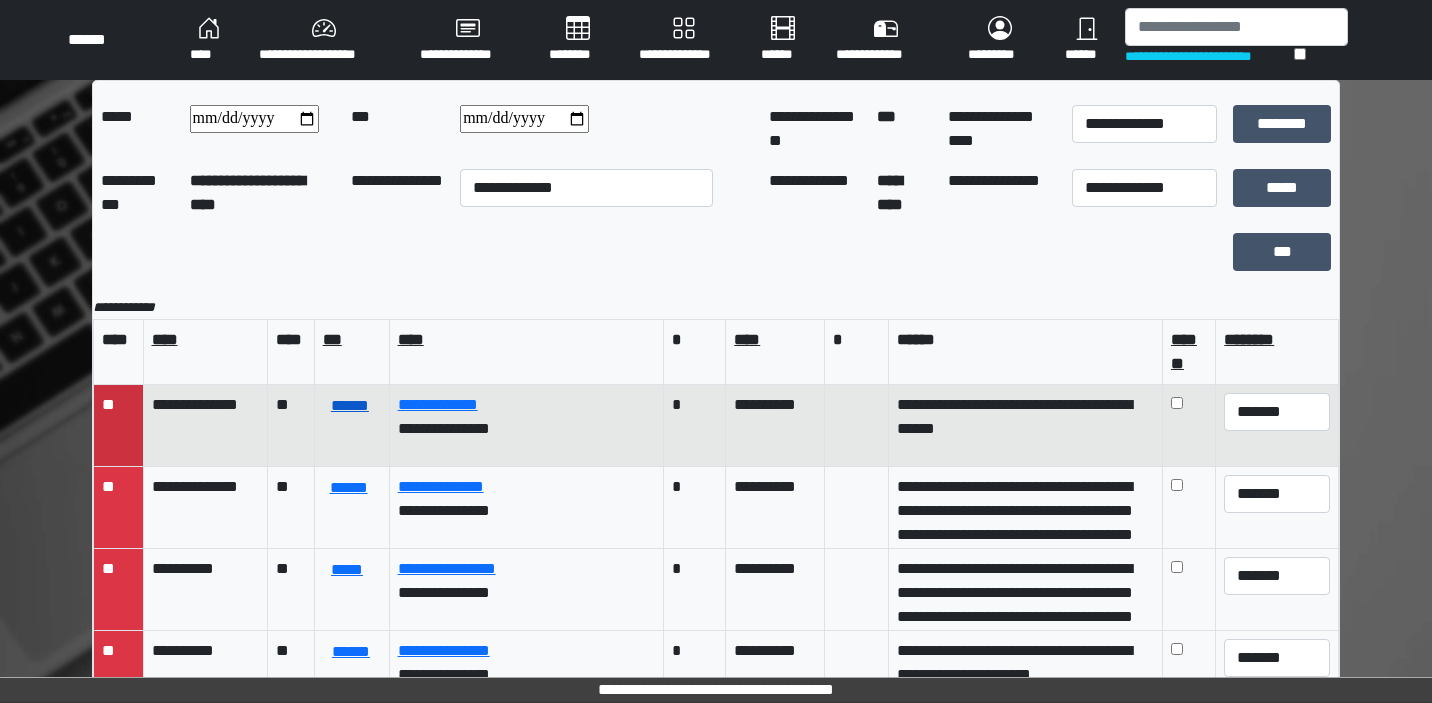 click on "******" at bounding box center [350, 406] 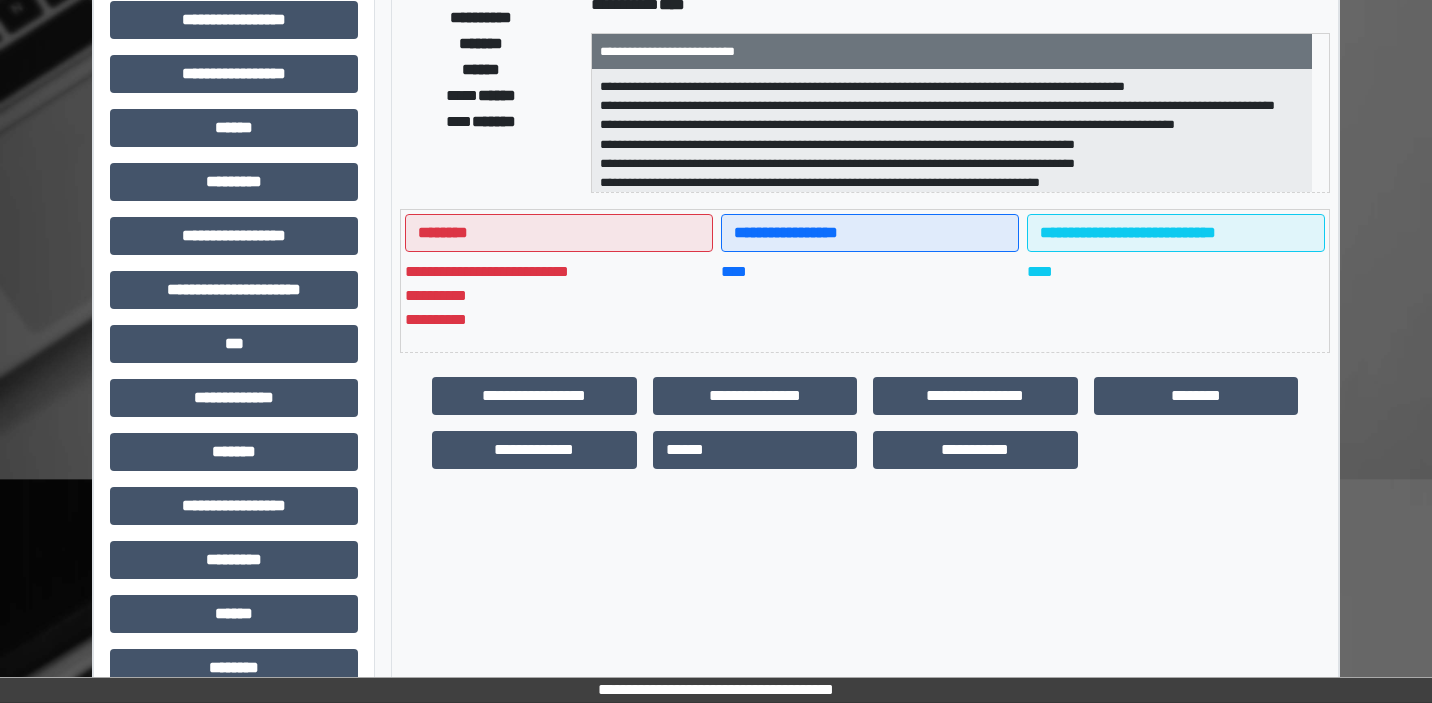 scroll, scrollTop: 397, scrollLeft: 0, axis: vertical 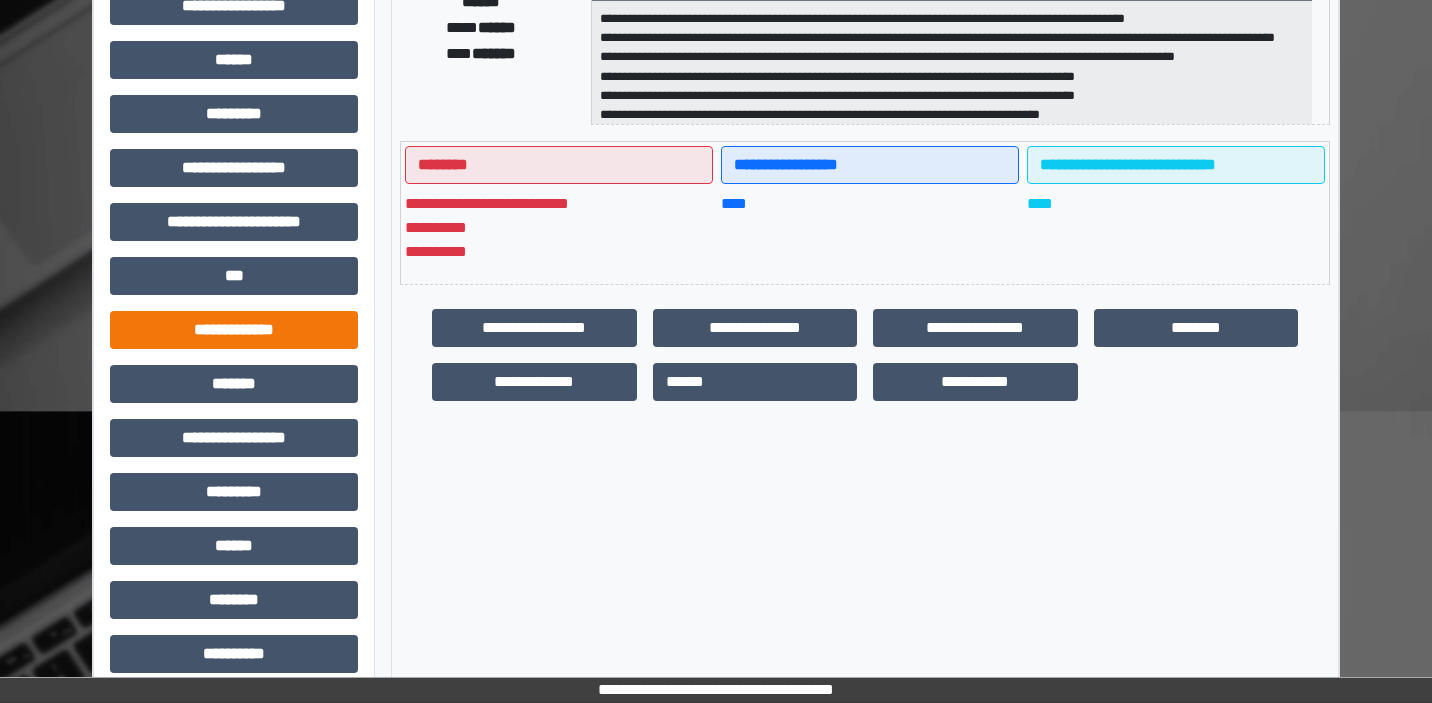 click on "**********" at bounding box center (234, 330) 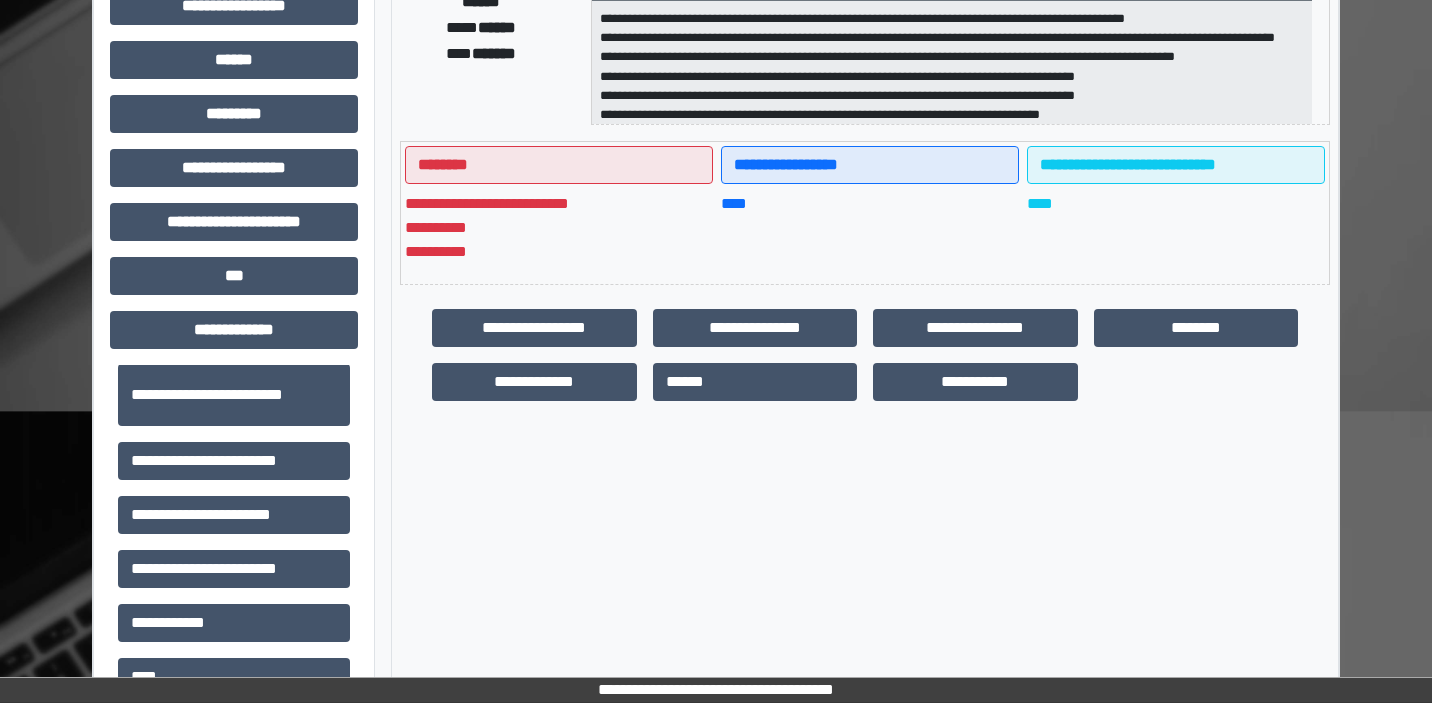 scroll, scrollTop: 482, scrollLeft: 0, axis: vertical 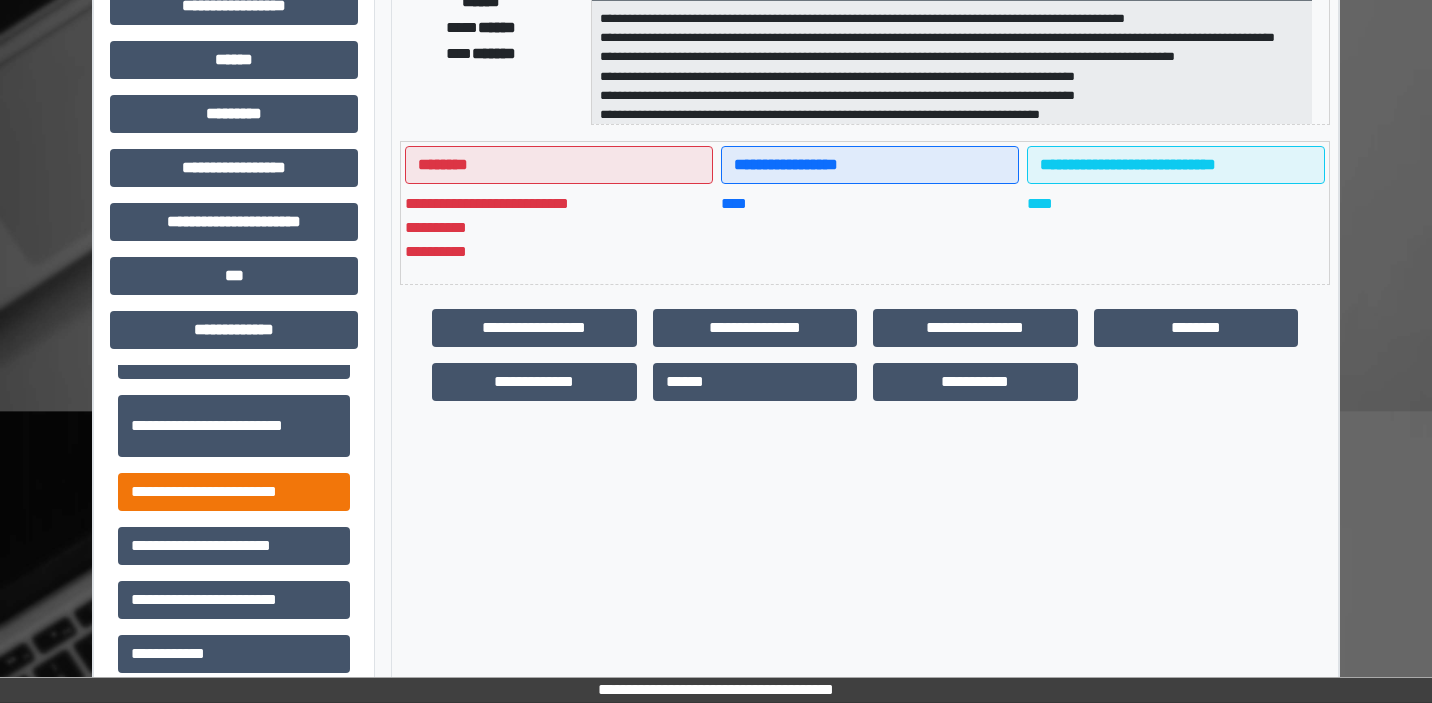 click on "**********" at bounding box center (234, 492) 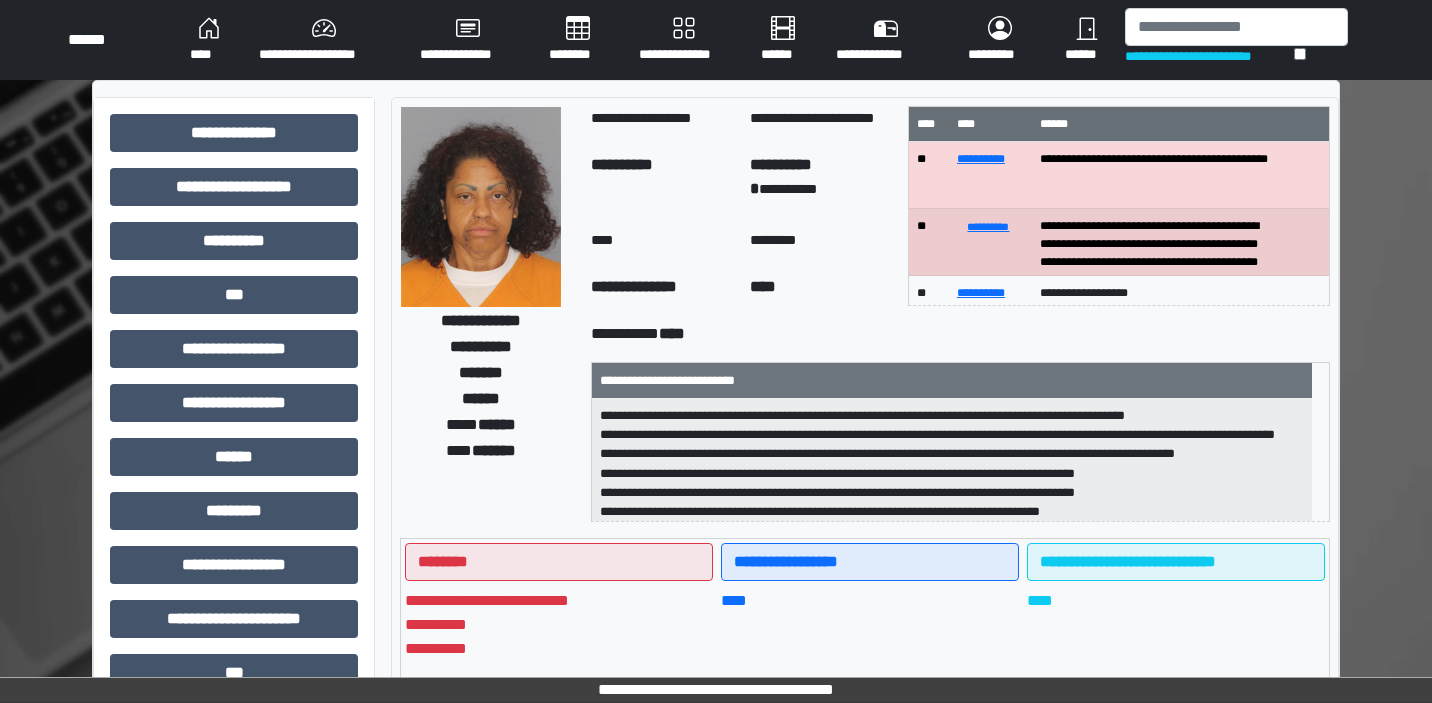 scroll, scrollTop: 0, scrollLeft: 0, axis: both 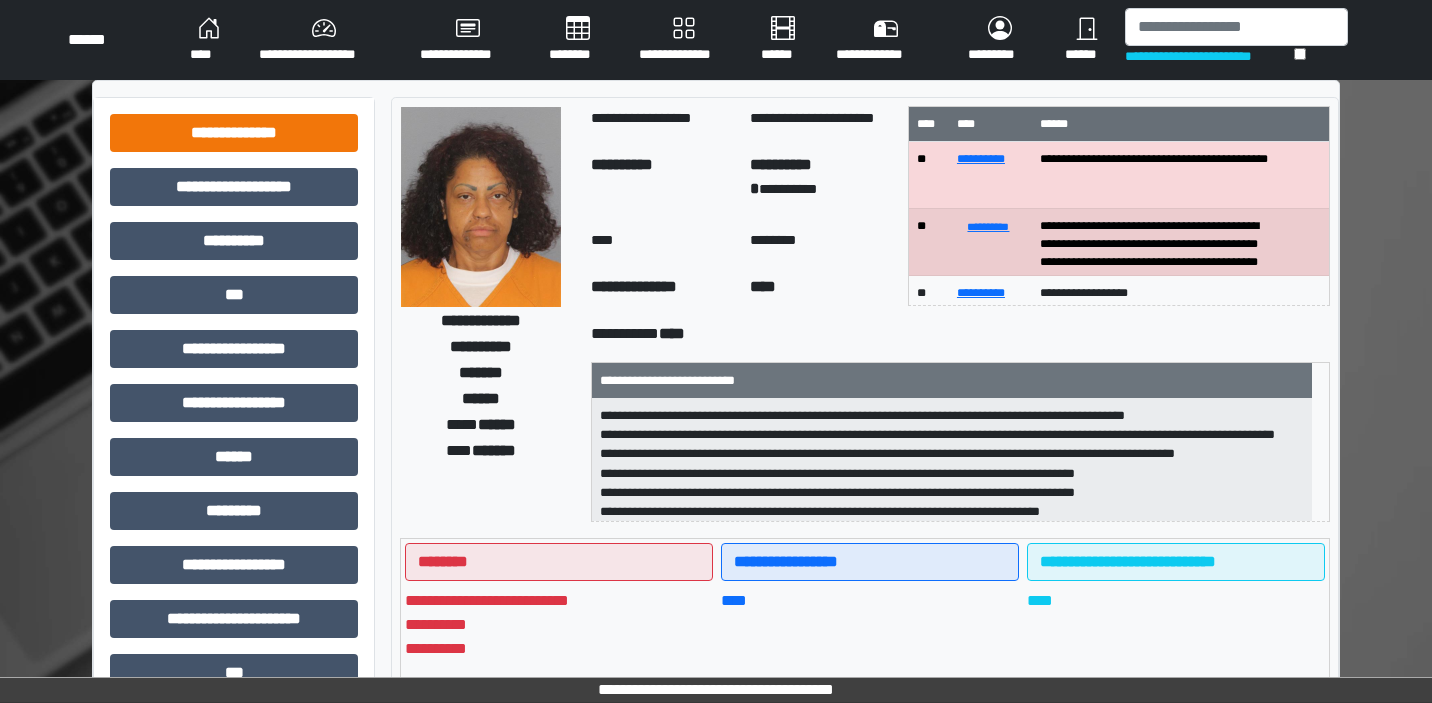 click on "**********" at bounding box center [234, 133] 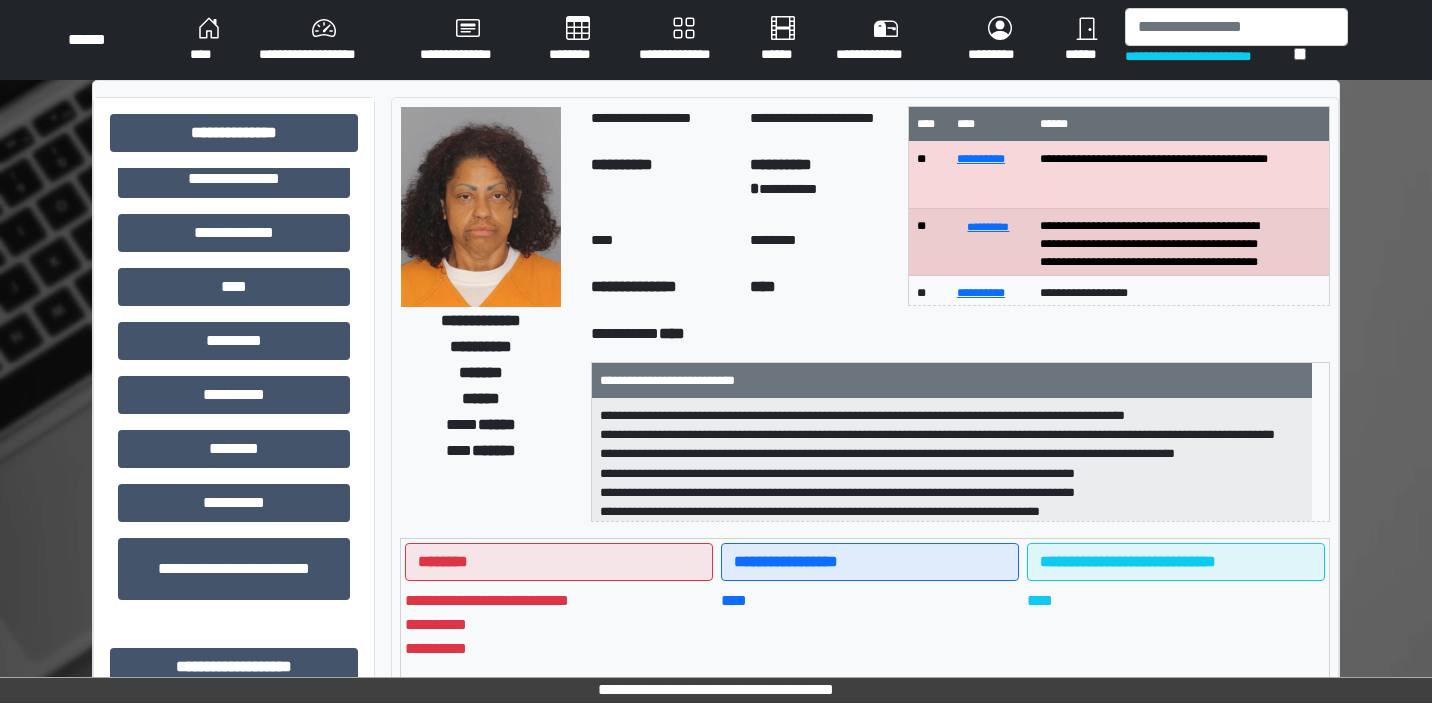 scroll, scrollTop: 580, scrollLeft: 0, axis: vertical 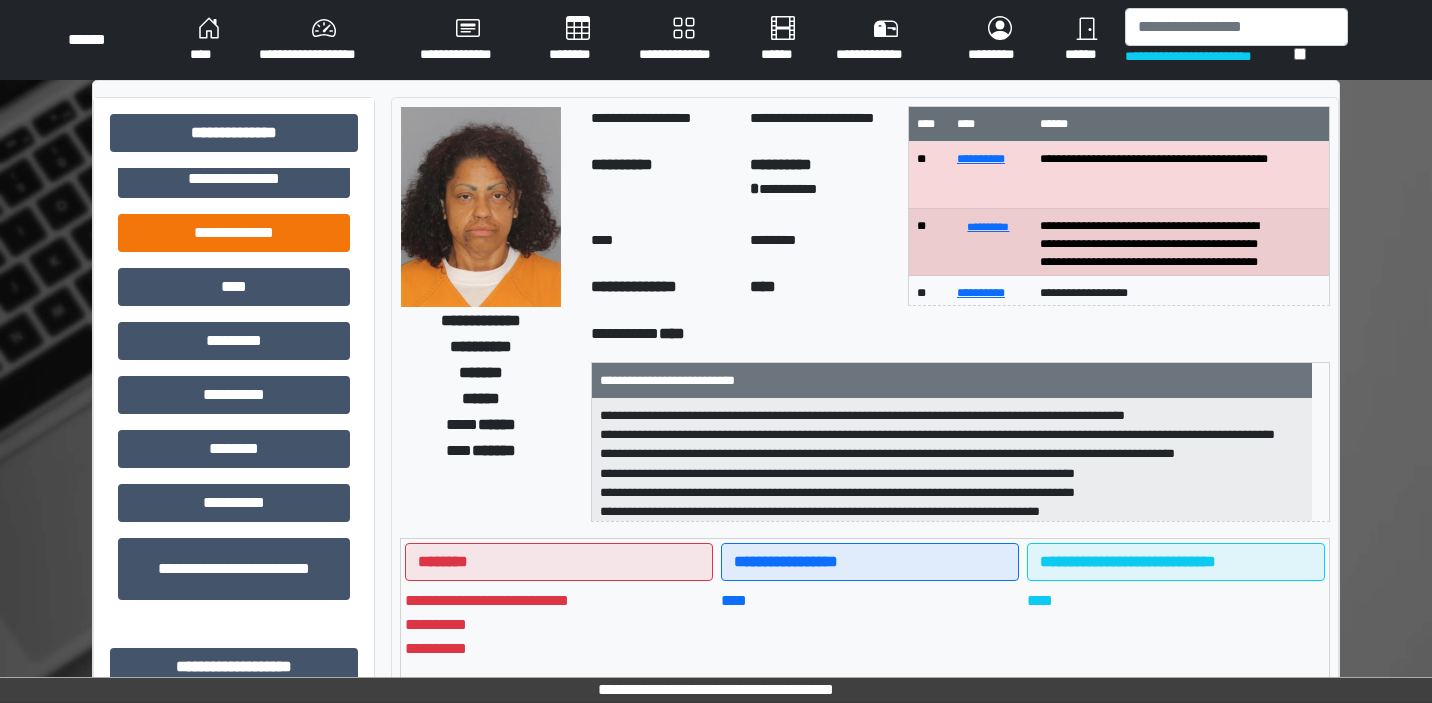 click on "**********" at bounding box center (234, 233) 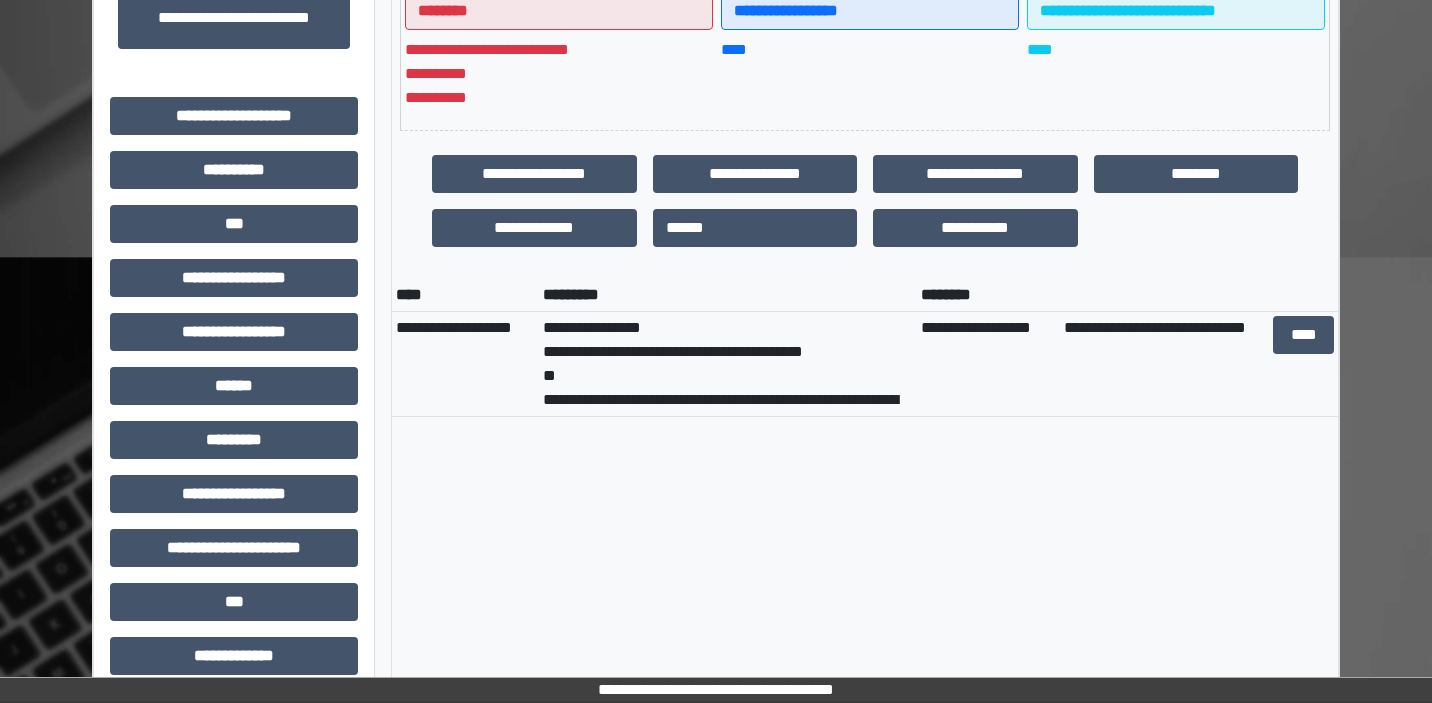 scroll, scrollTop: 525, scrollLeft: 0, axis: vertical 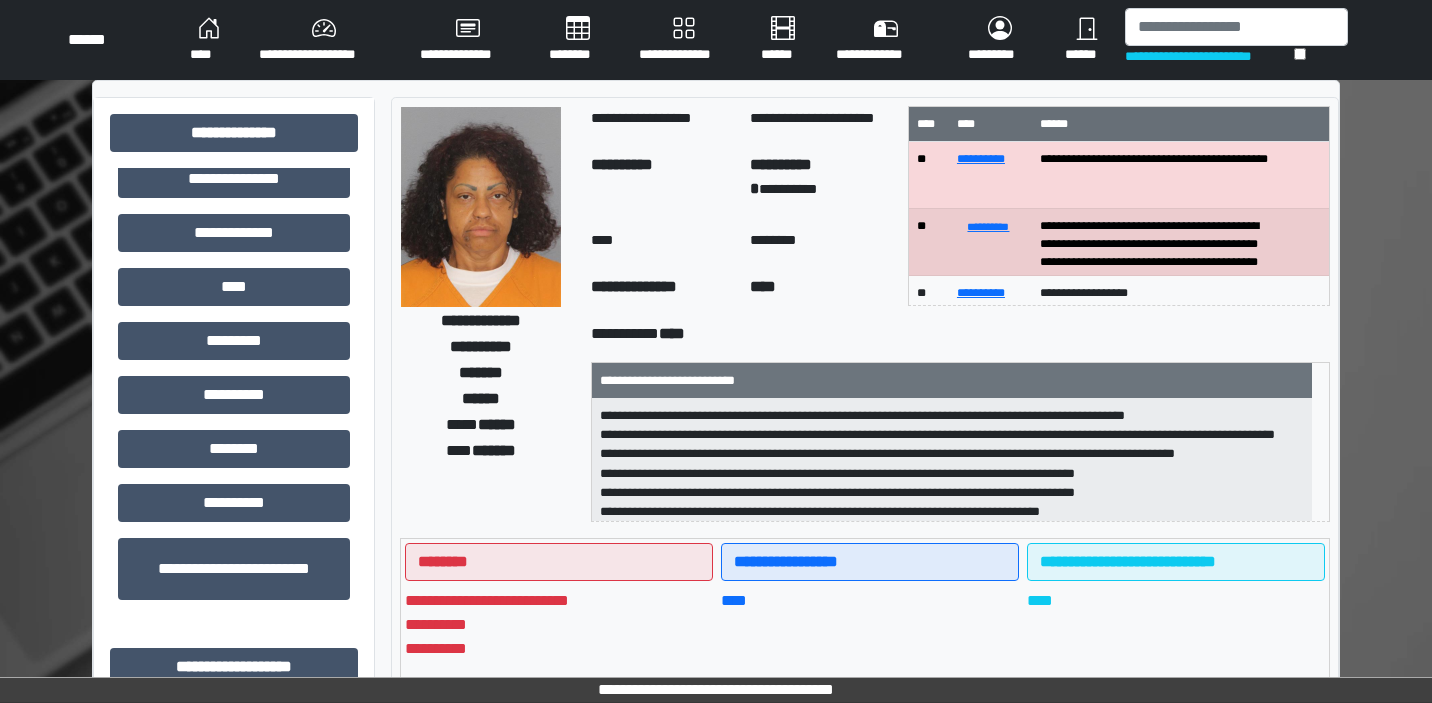 click on "********" at bounding box center (578, 40) 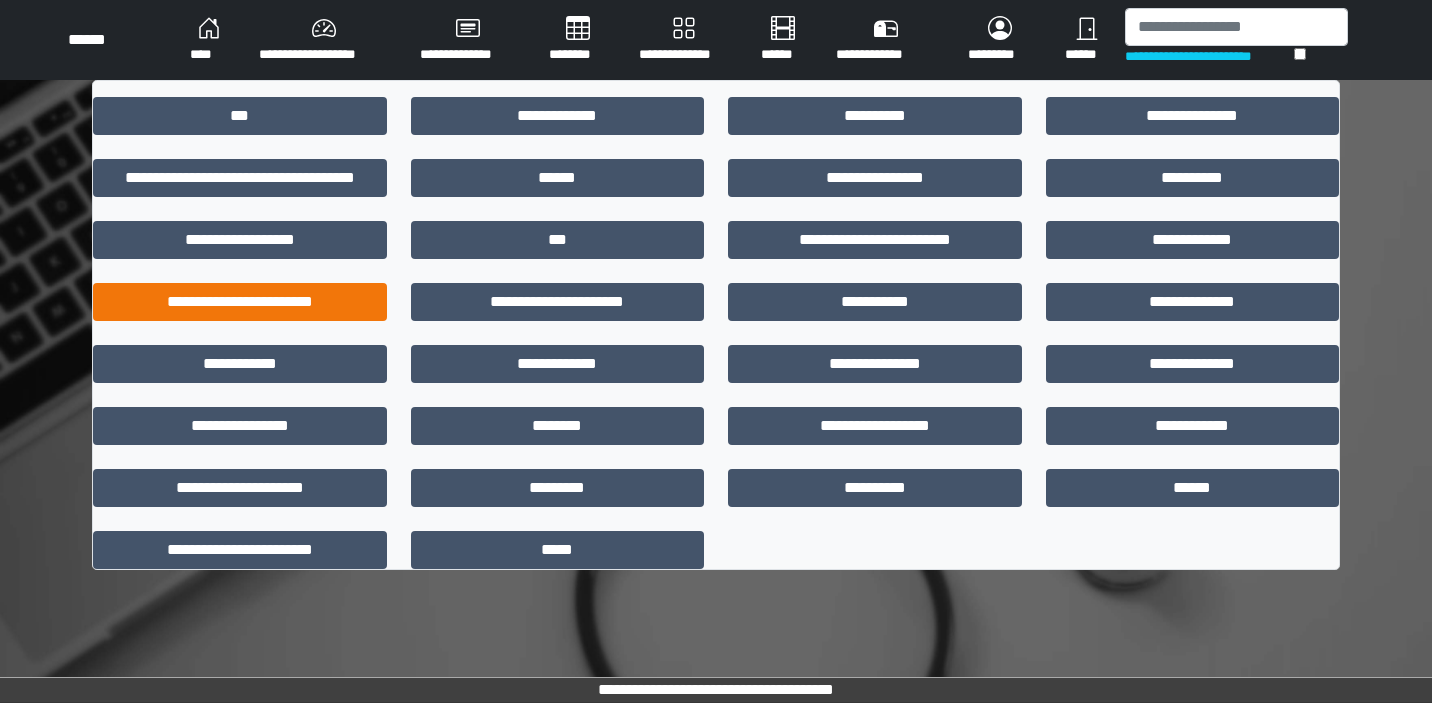click on "**********" at bounding box center (240, 302) 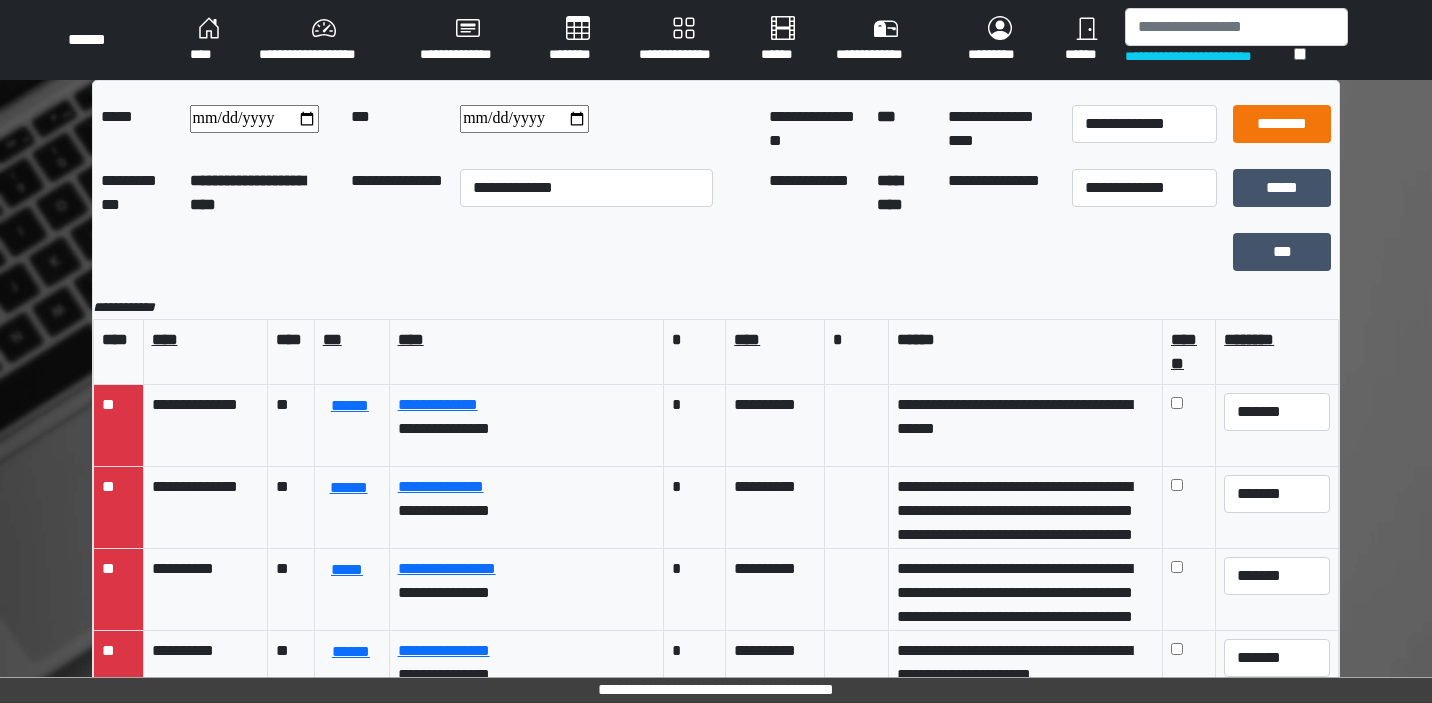 click on "********" at bounding box center (1282, 124) 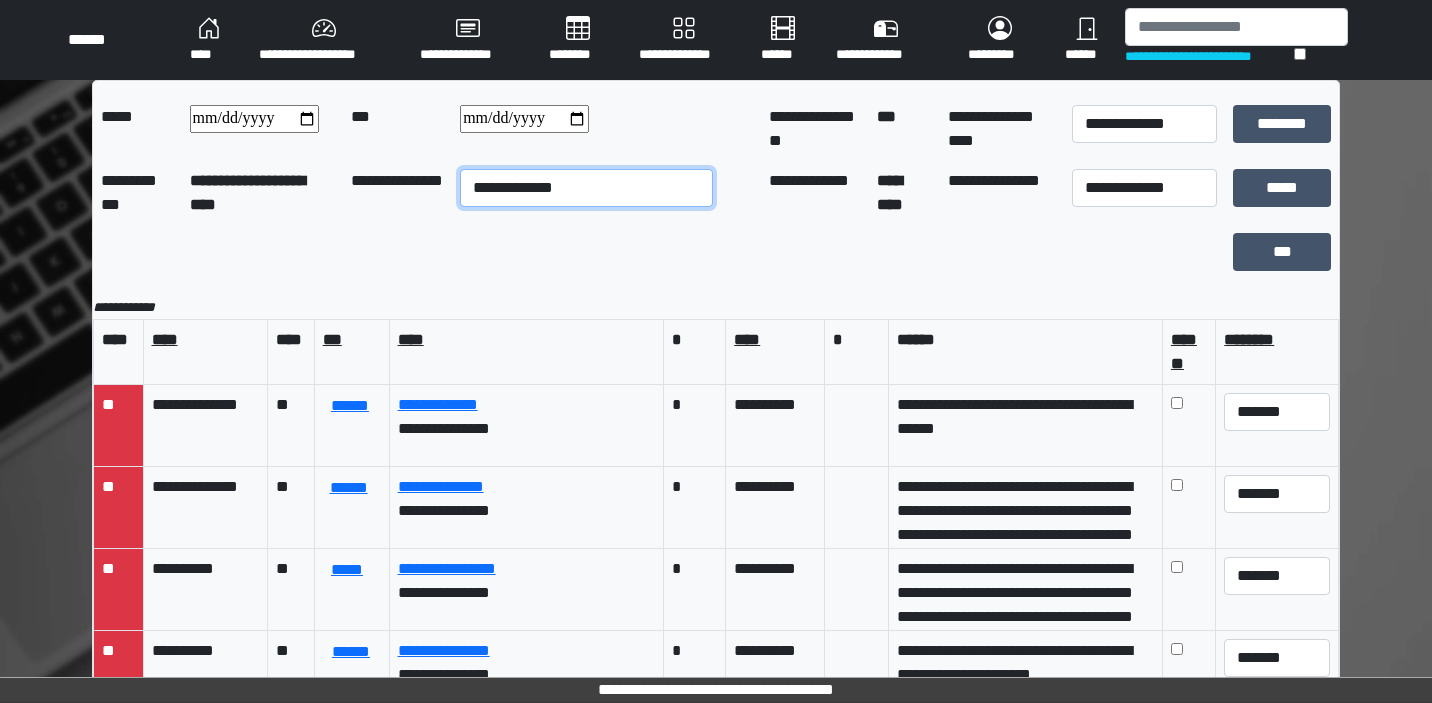 select on "**" 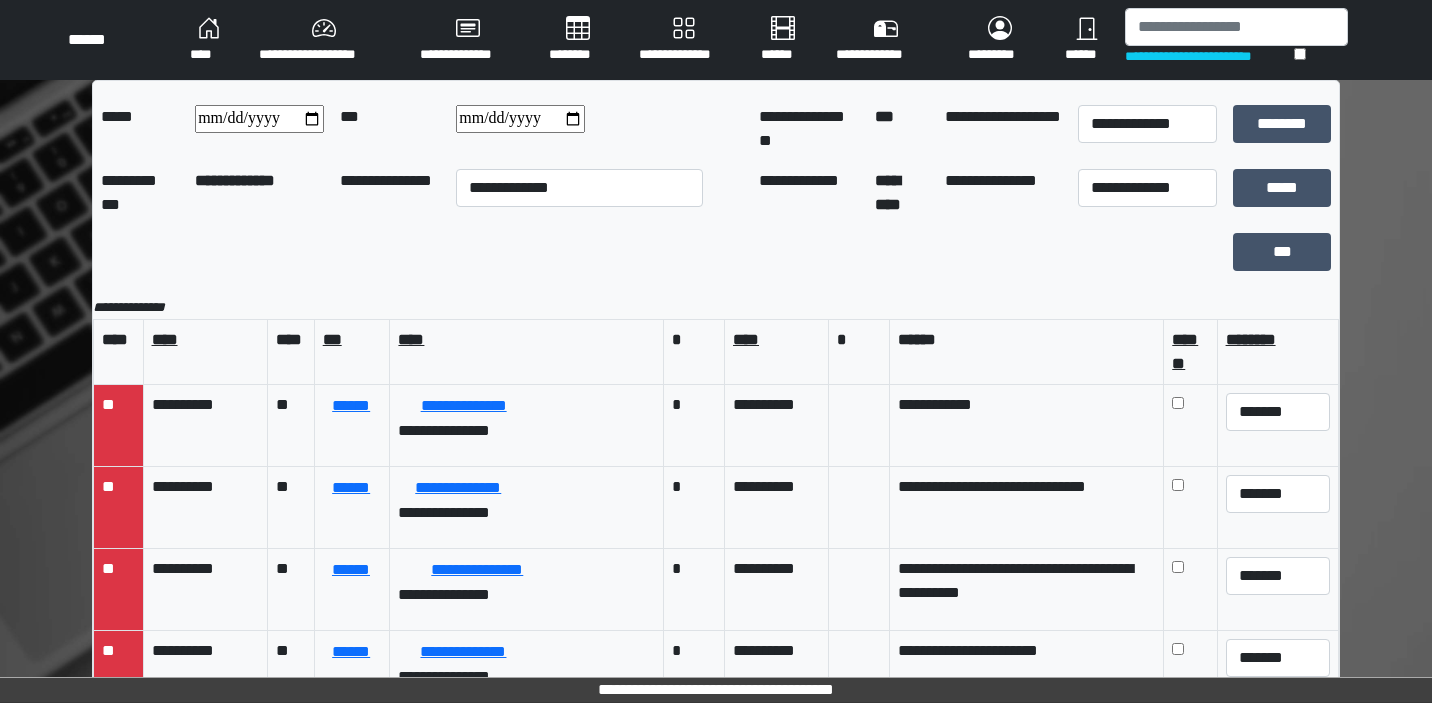 click at bounding box center [520, 119] 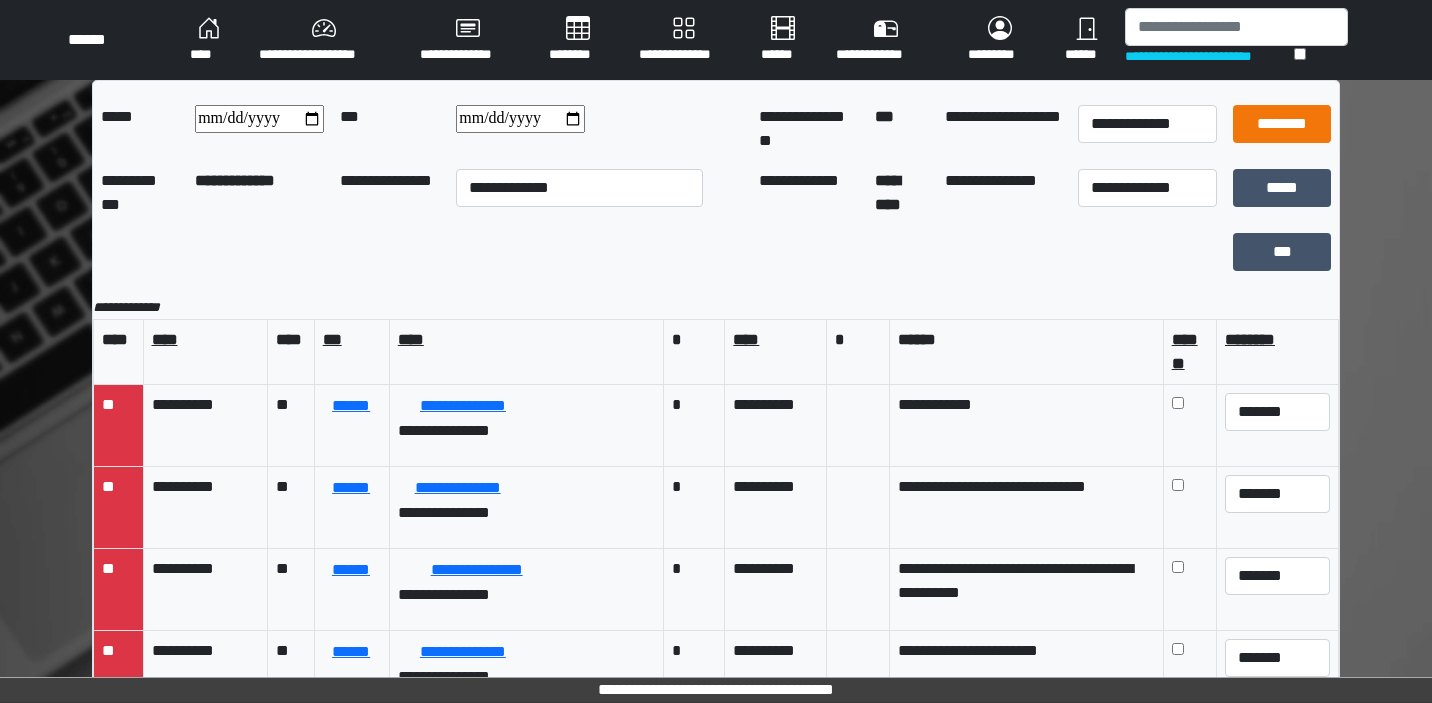 click on "********" at bounding box center [1282, 124] 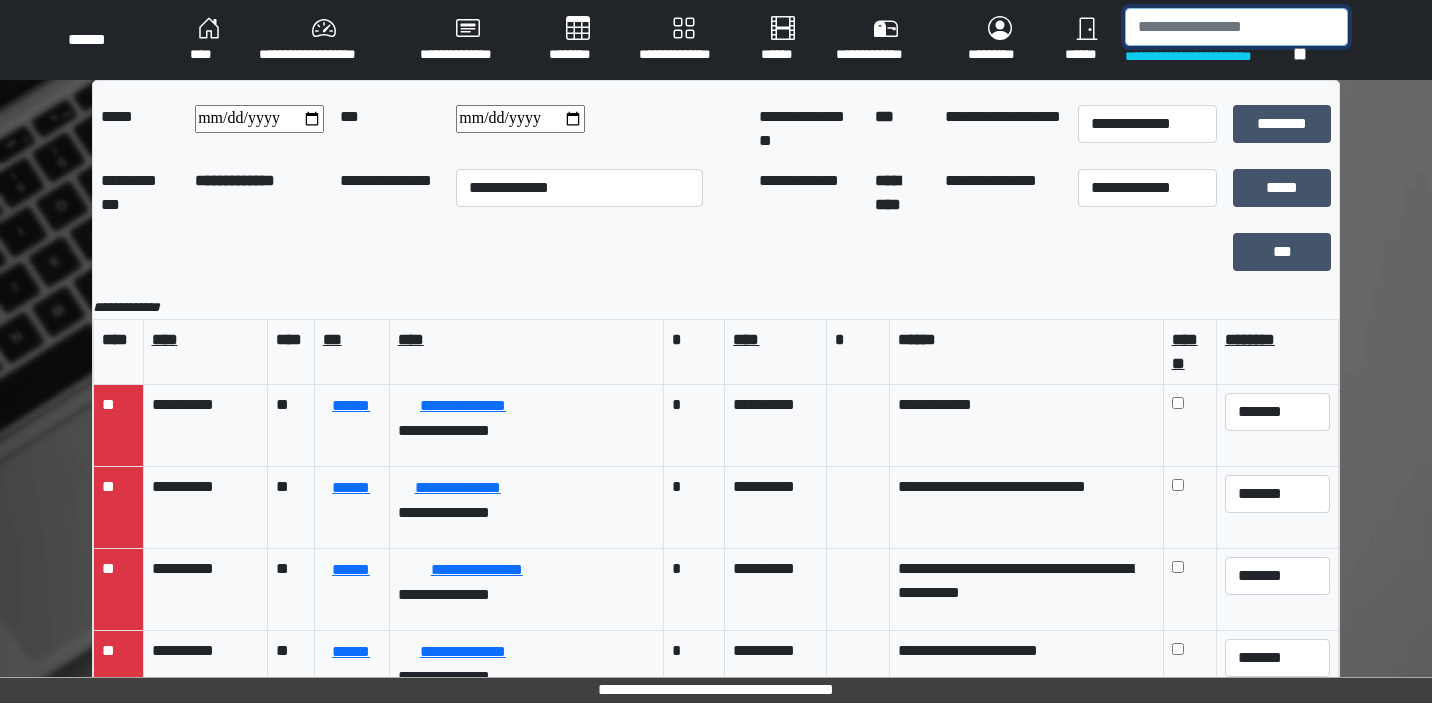 click at bounding box center [1236, 27] 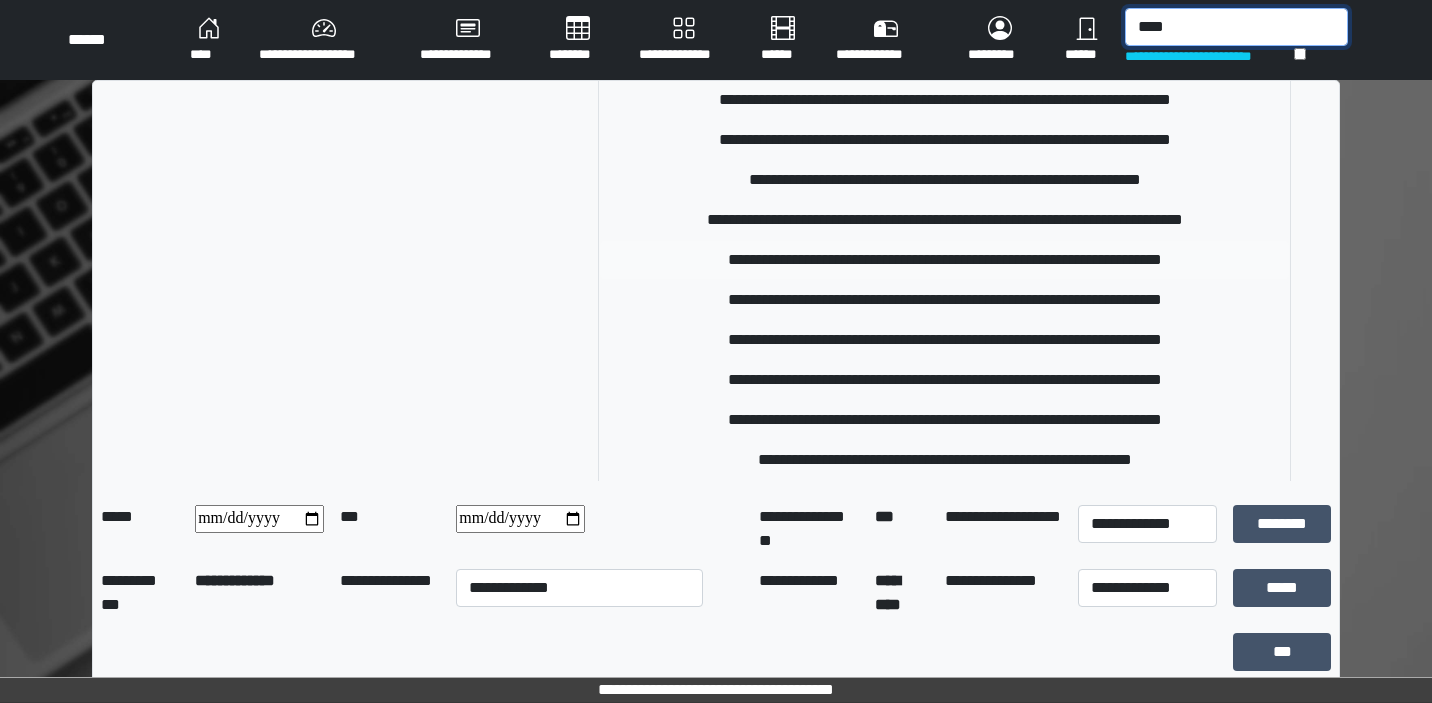 scroll, scrollTop: 119, scrollLeft: 0, axis: vertical 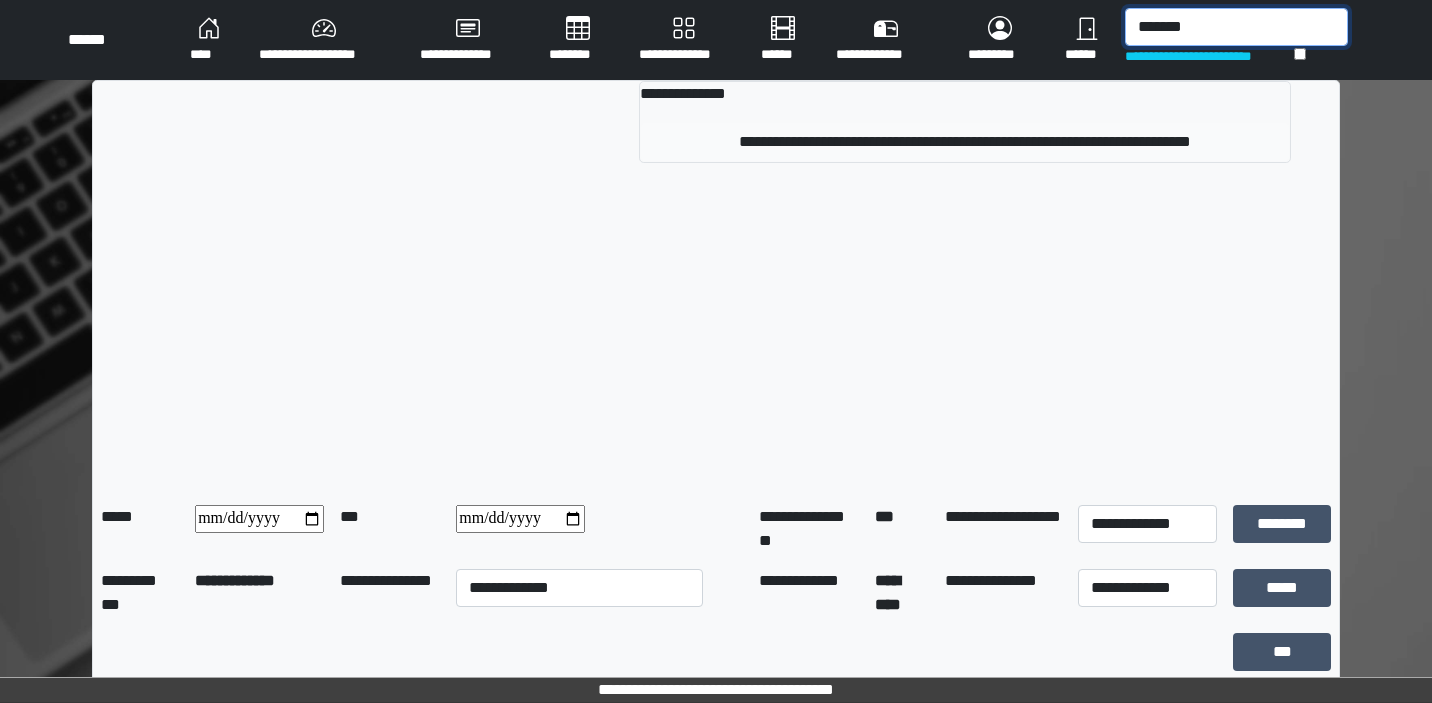 type on "*******" 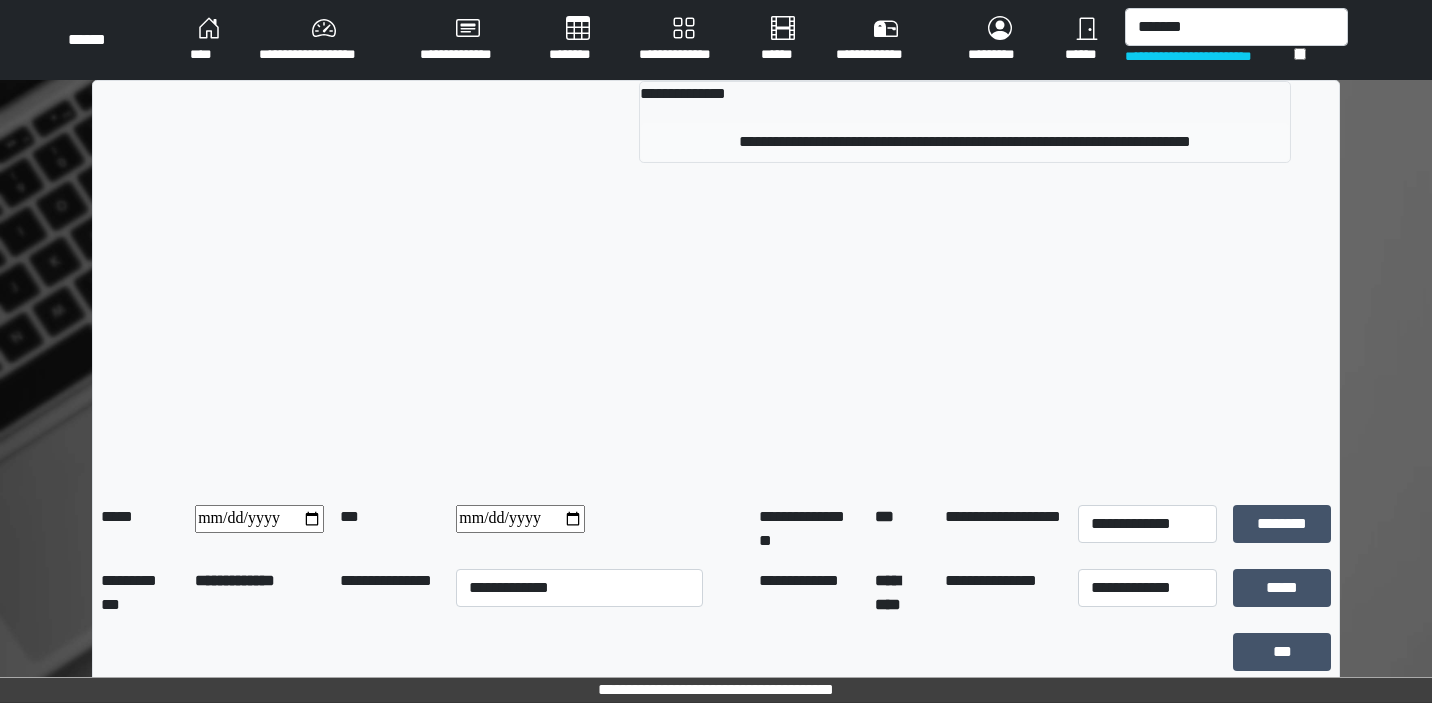 click on "**********" at bounding box center (965, 142) 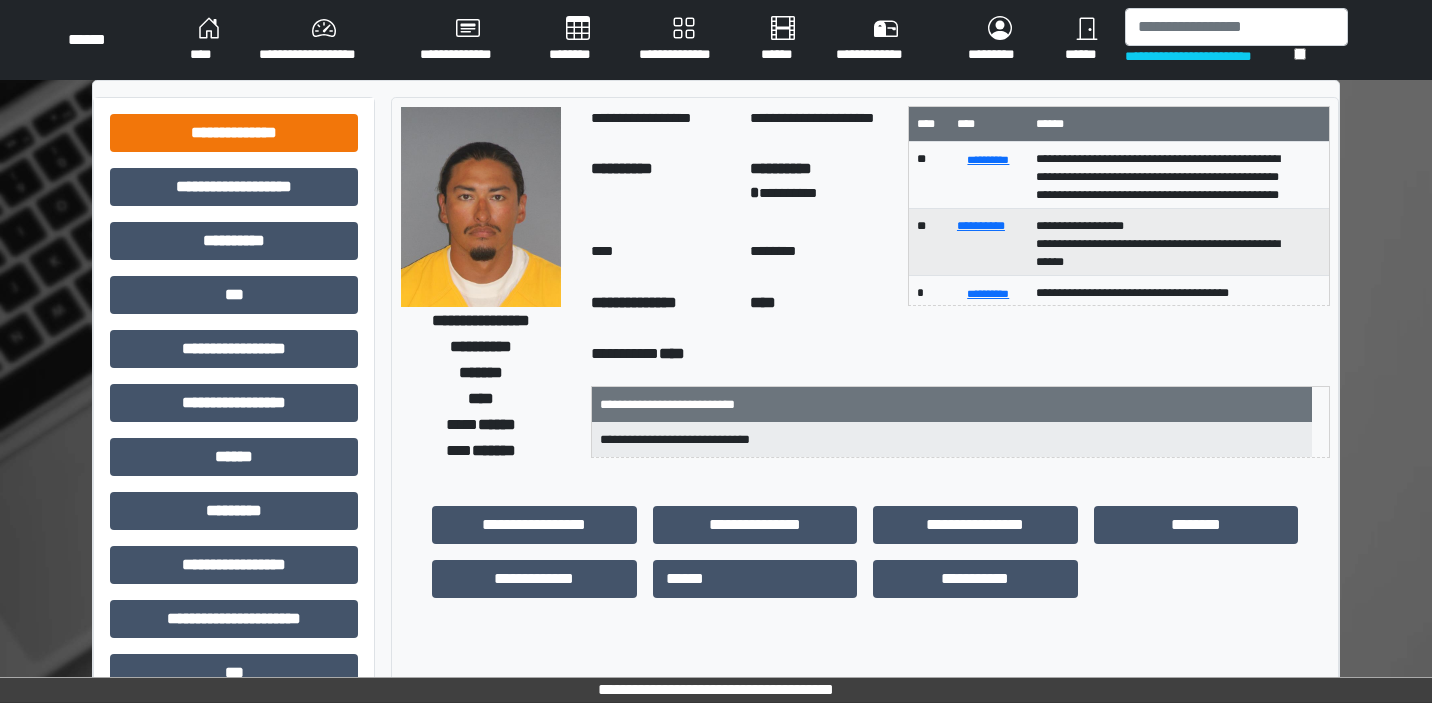 click on "**********" at bounding box center [234, 133] 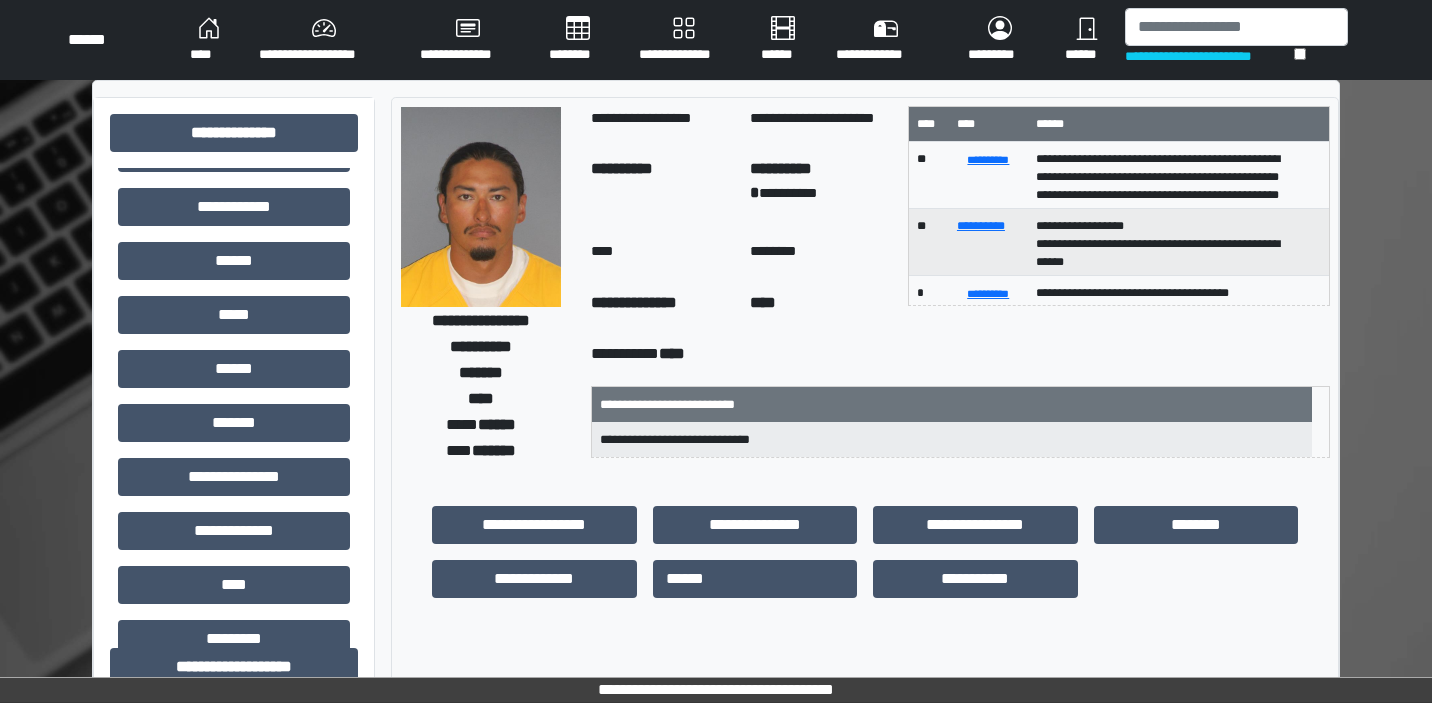 scroll, scrollTop: 288, scrollLeft: 0, axis: vertical 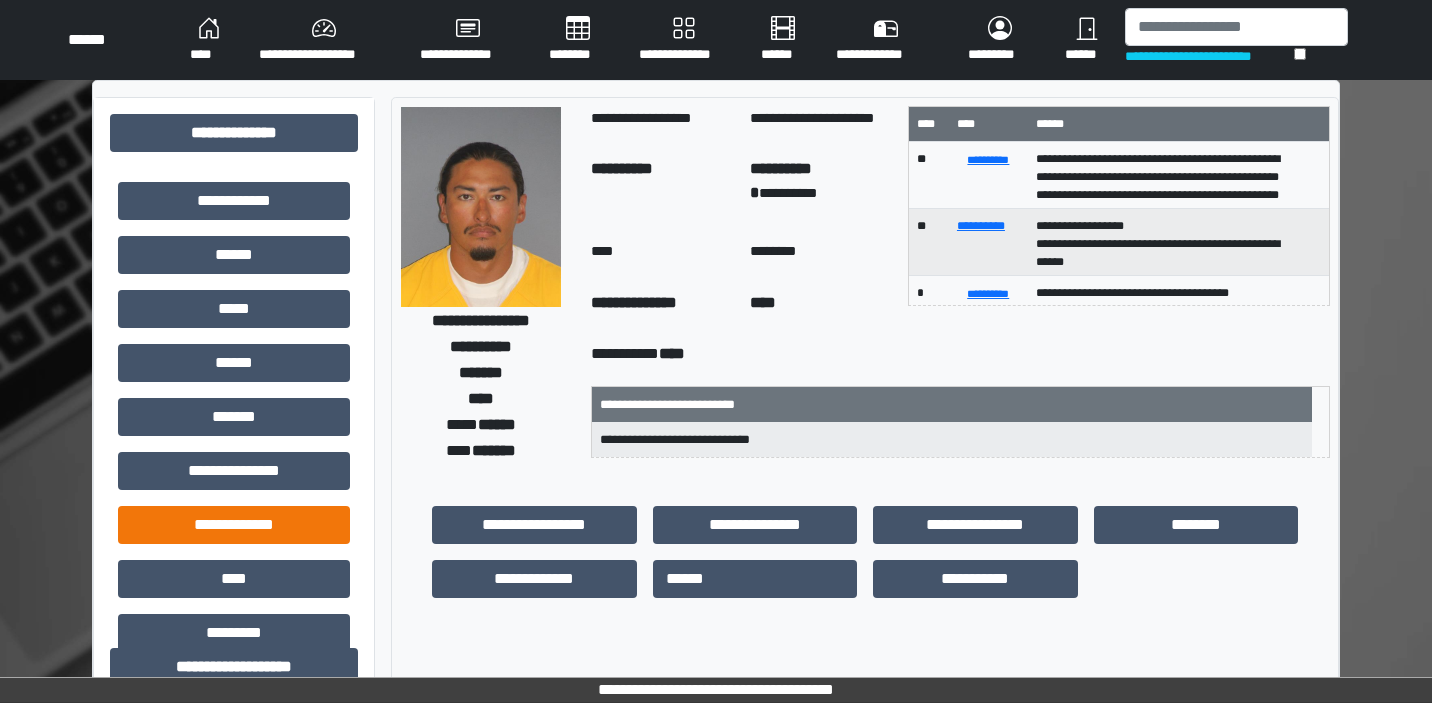click on "**********" at bounding box center [234, 525] 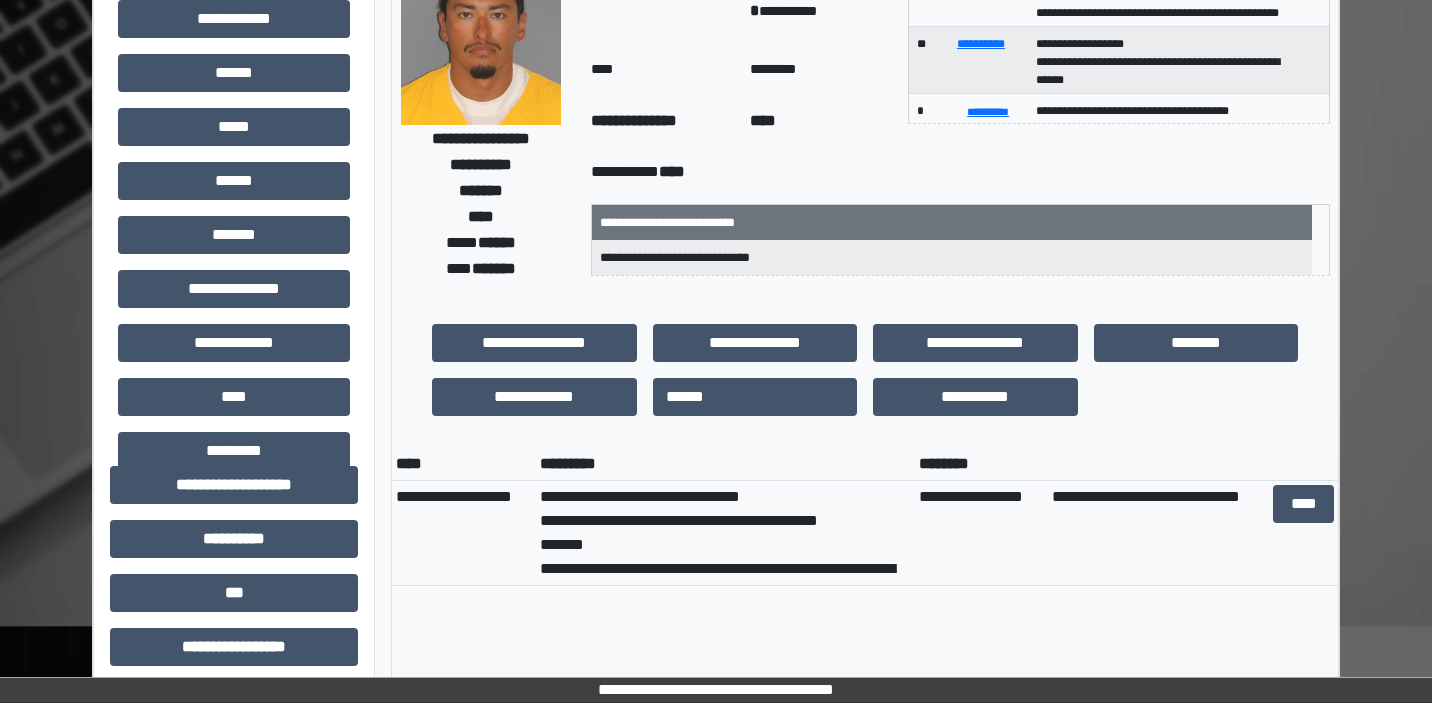 scroll, scrollTop: 215, scrollLeft: 0, axis: vertical 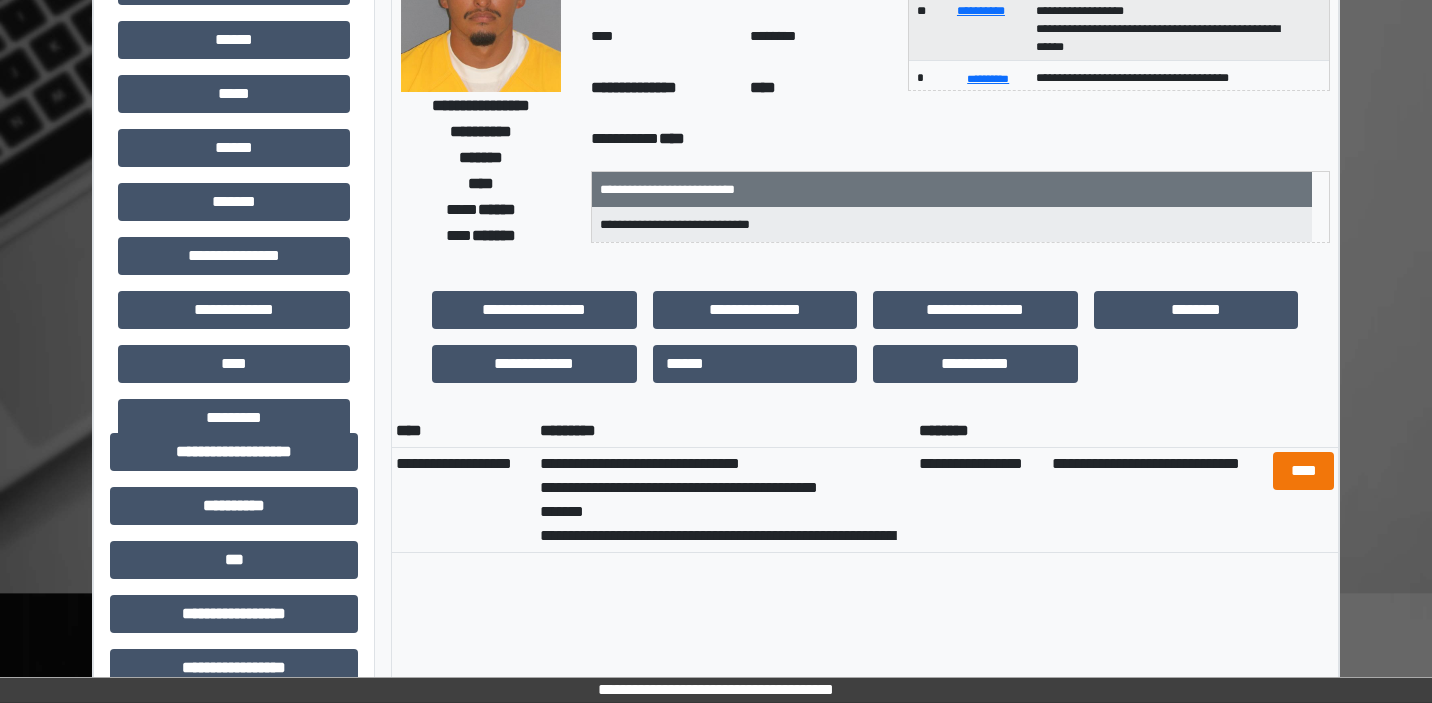 click on "****" at bounding box center (1303, 471) 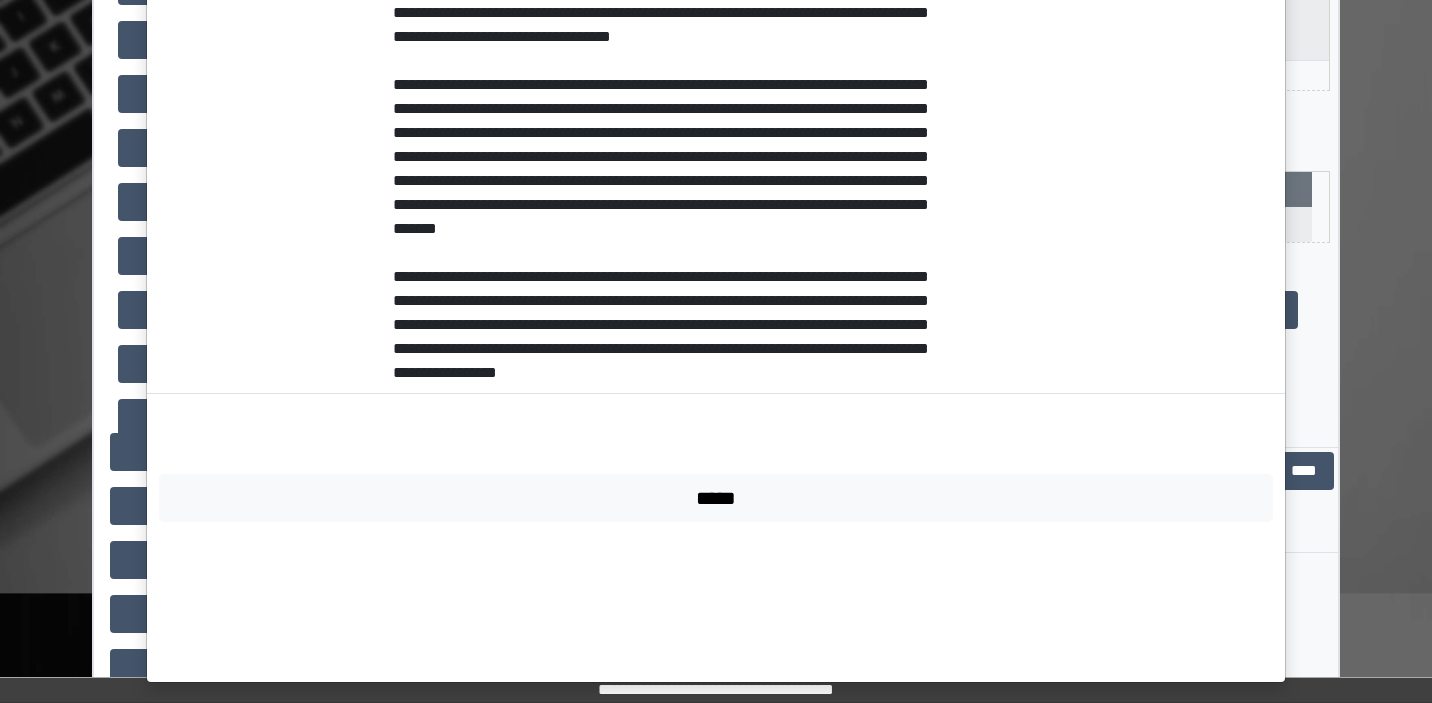scroll, scrollTop: 917, scrollLeft: 0, axis: vertical 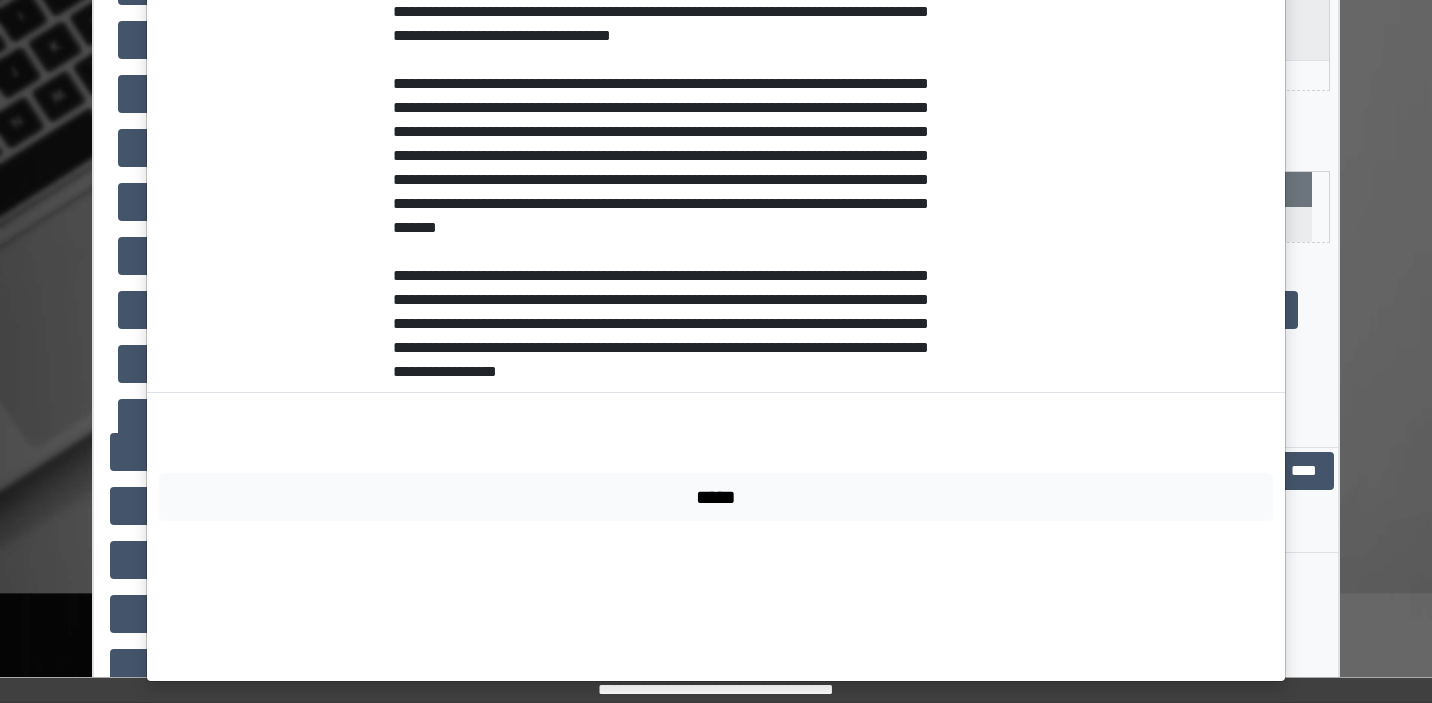 click on "*****" at bounding box center (716, 497) 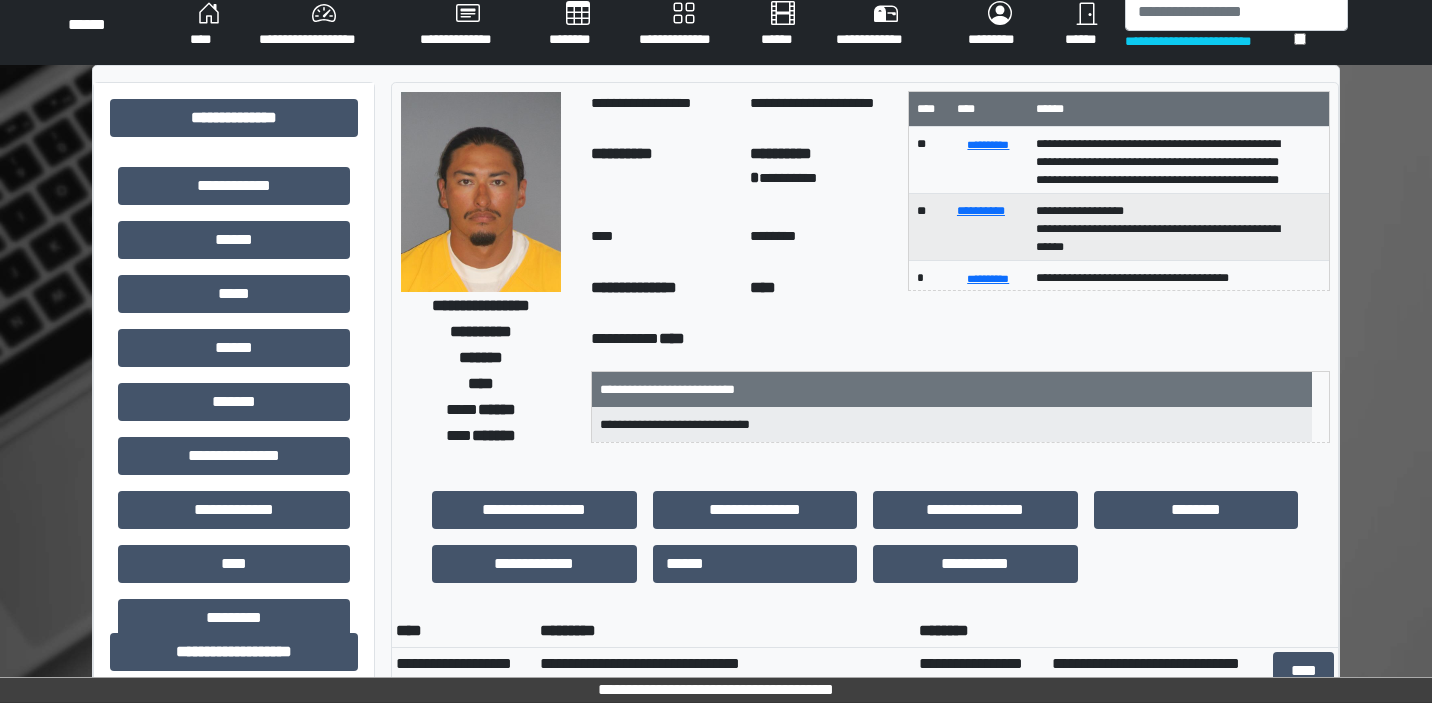 scroll, scrollTop: 4, scrollLeft: 0, axis: vertical 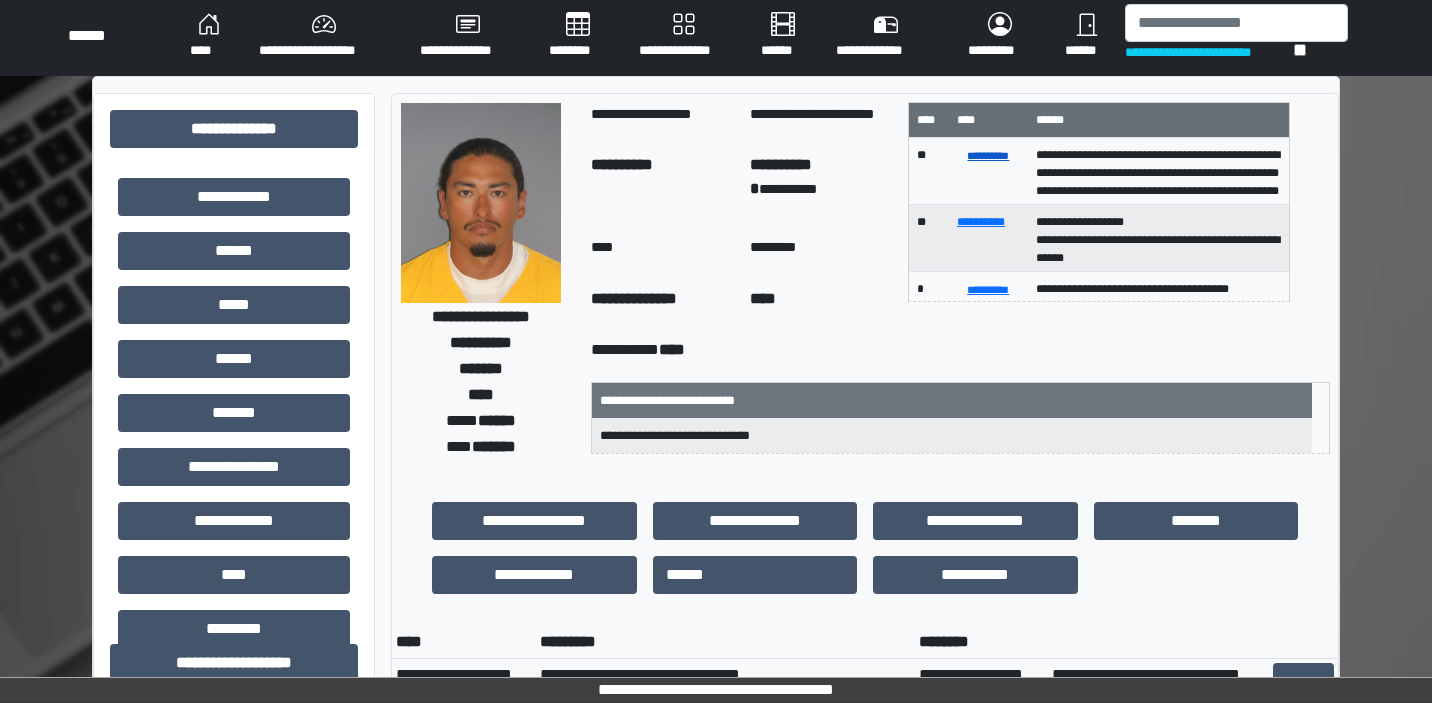 click on "**********" at bounding box center (988, 155) 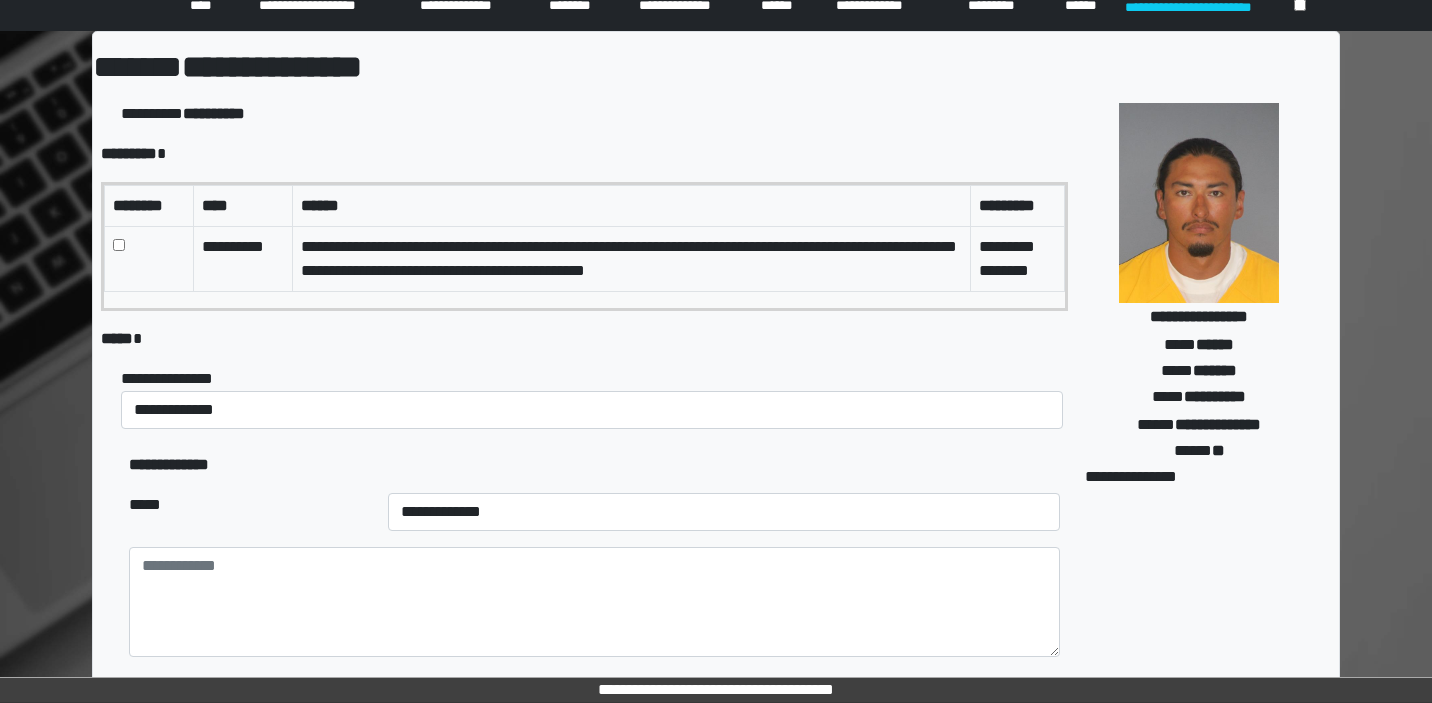 scroll, scrollTop: 79, scrollLeft: 0, axis: vertical 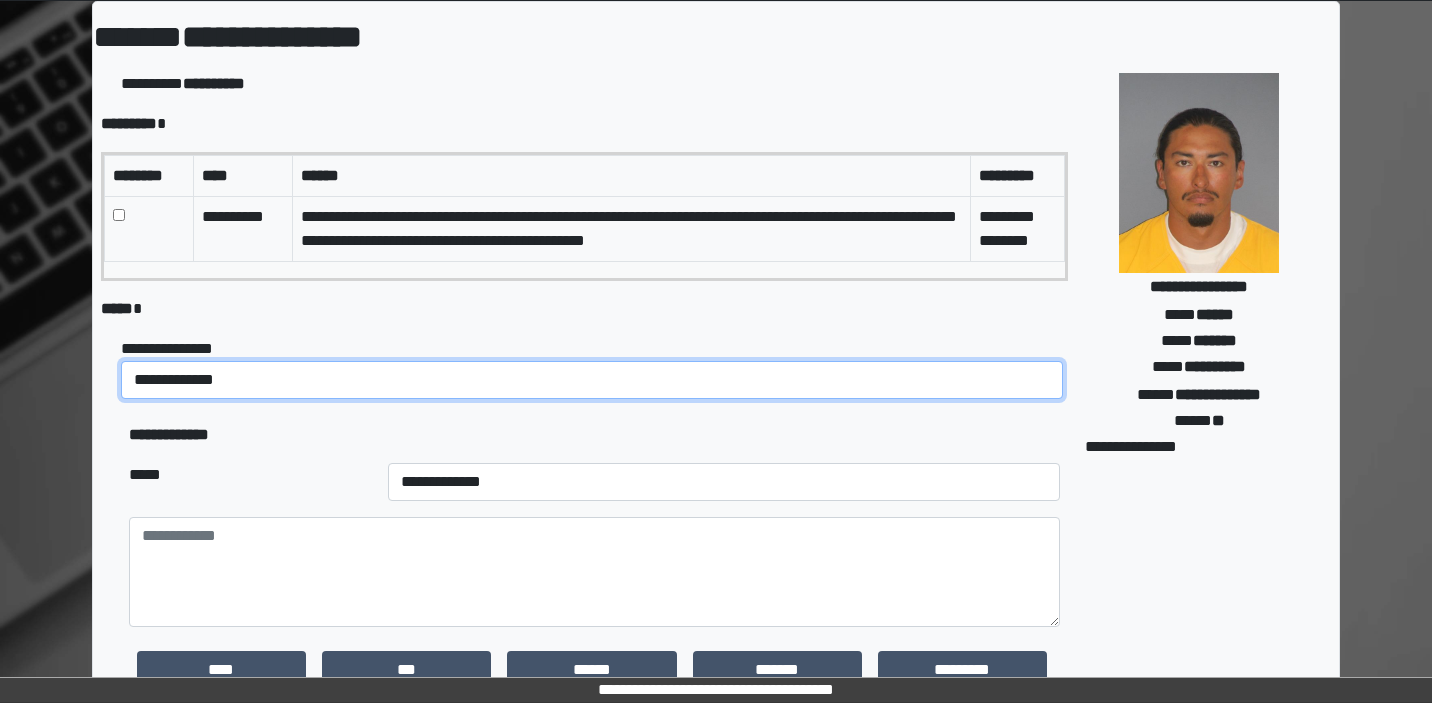 select on "*" 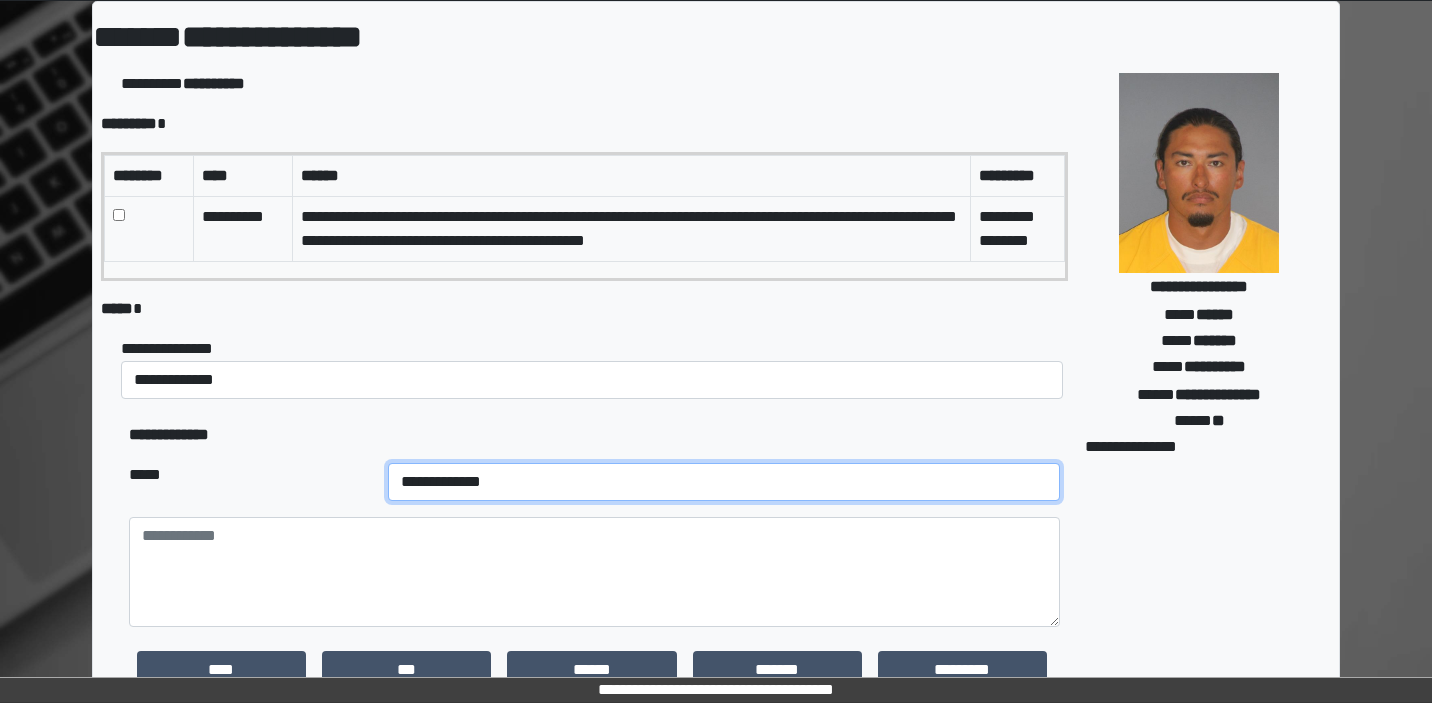 select on "**" 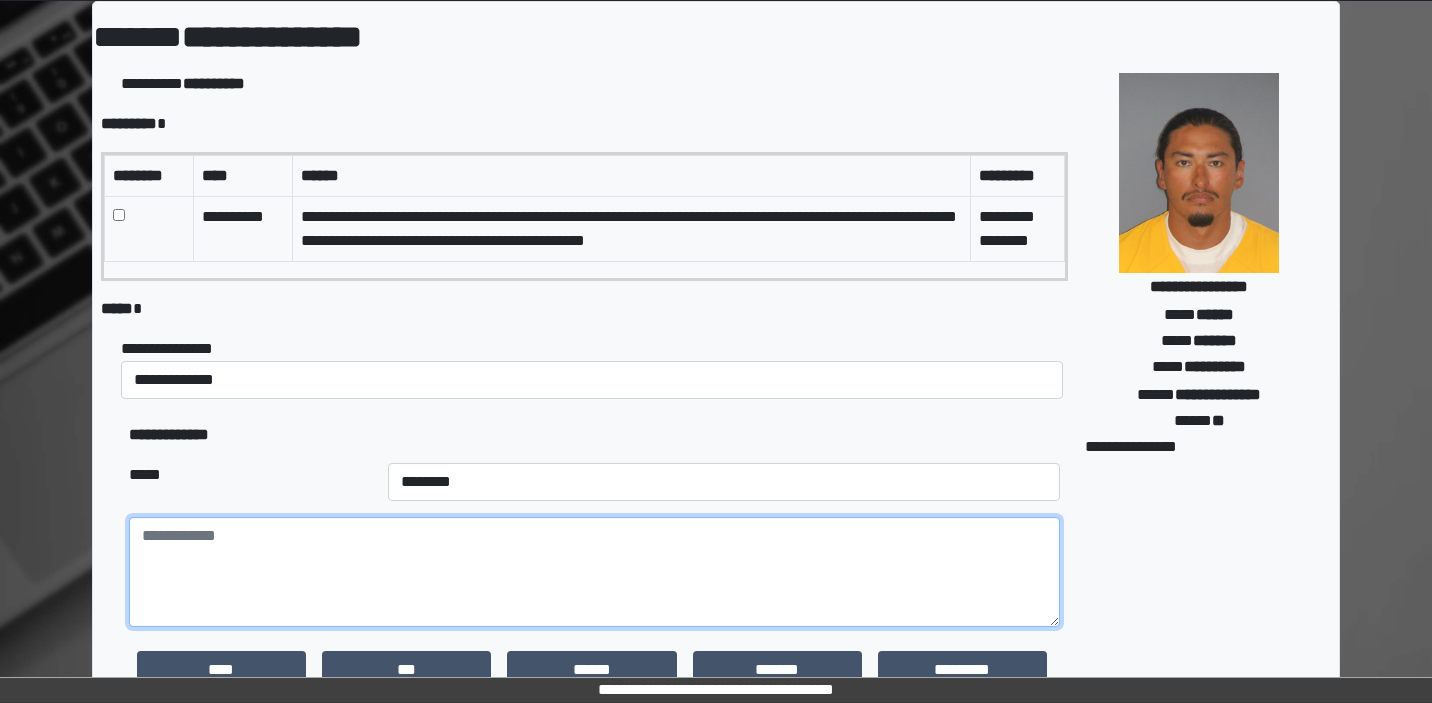click at bounding box center (594, 572) 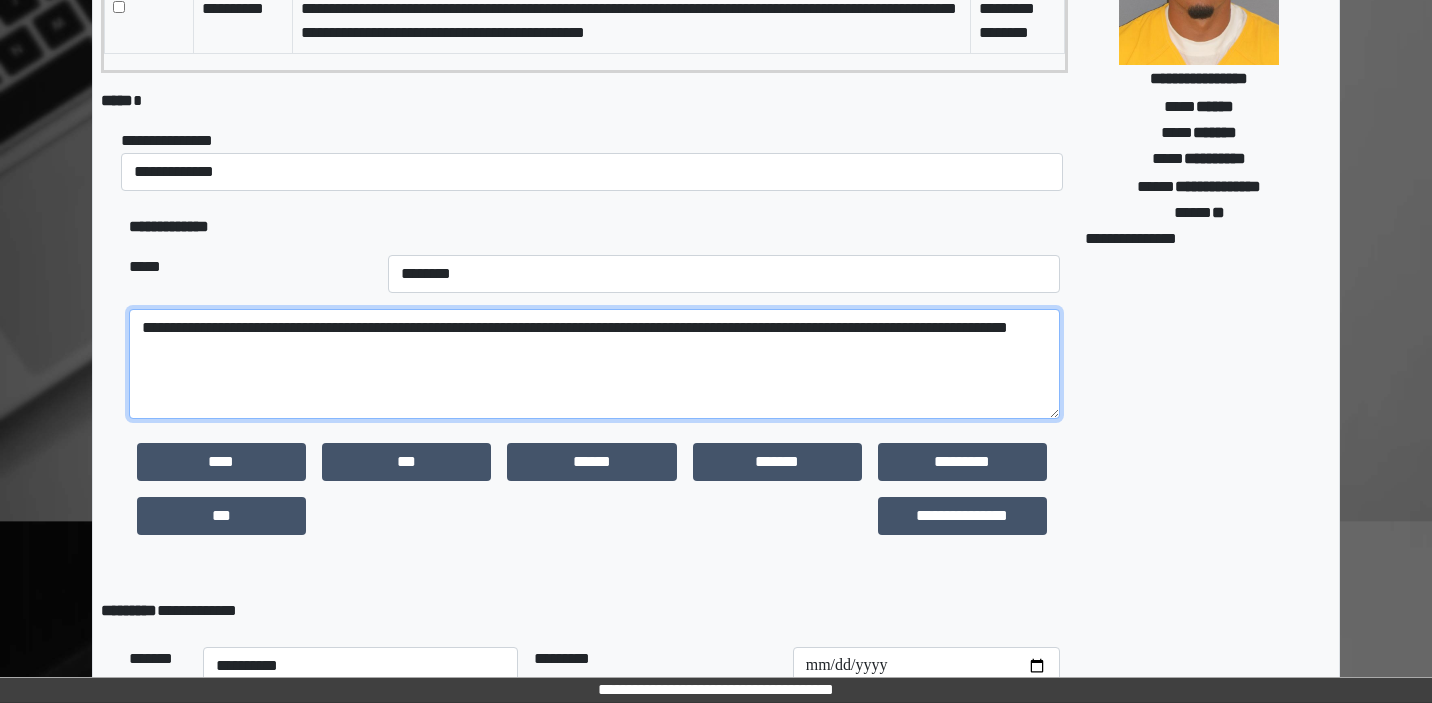 scroll, scrollTop: 469, scrollLeft: 0, axis: vertical 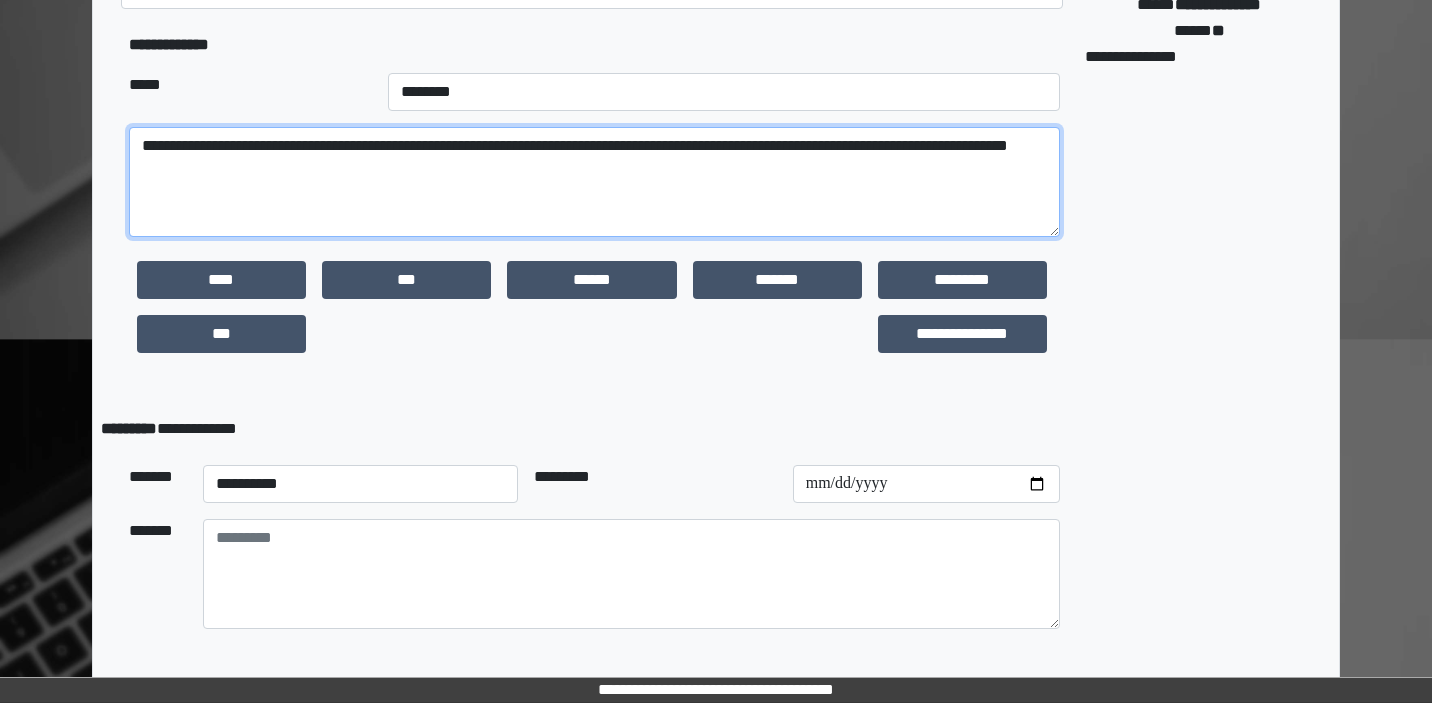 type on "**********" 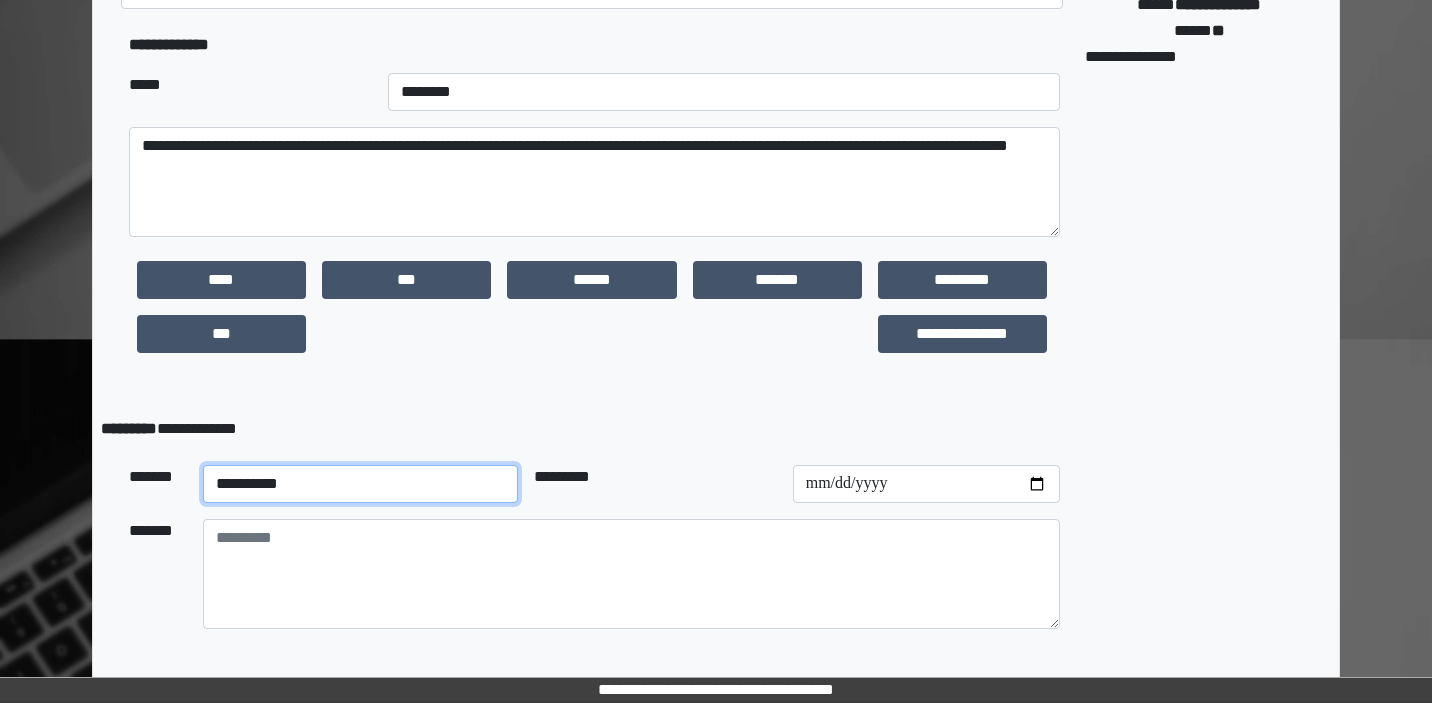 select on "**" 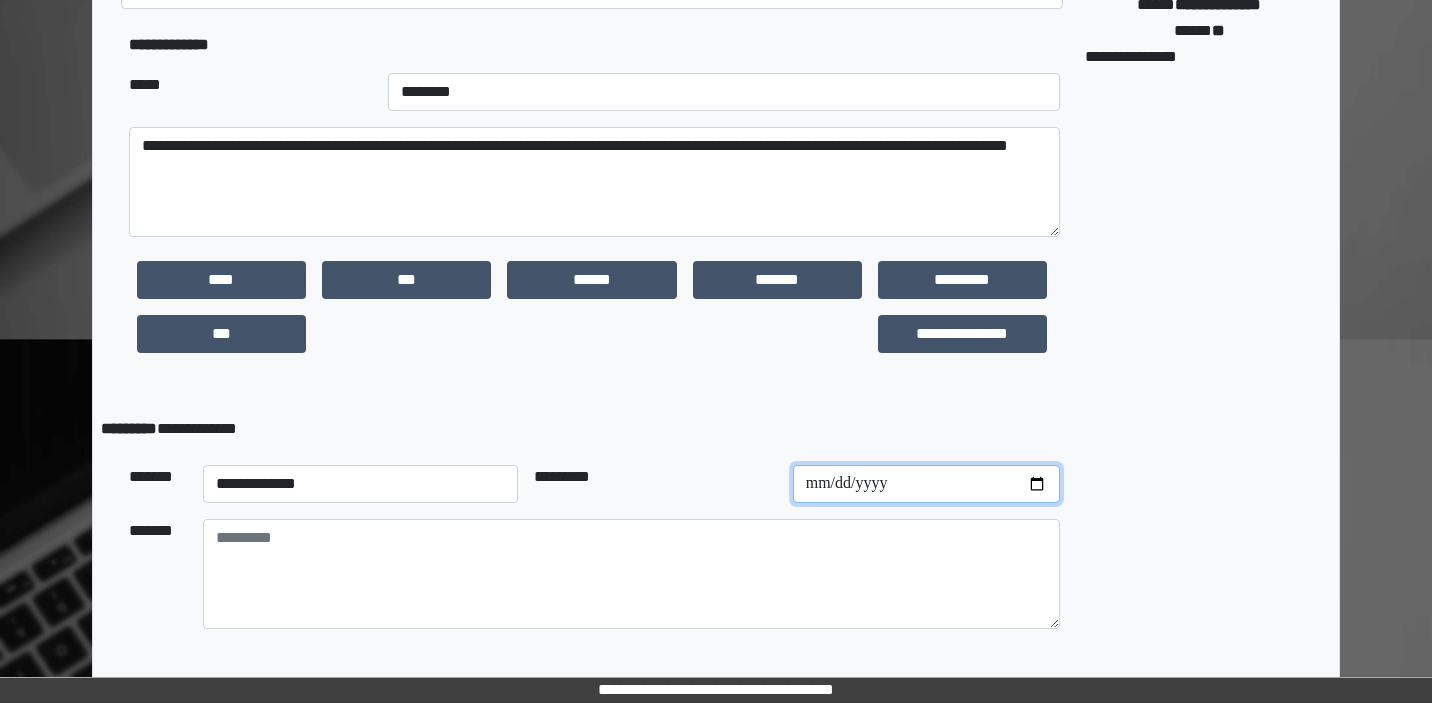 click at bounding box center (926, 484) 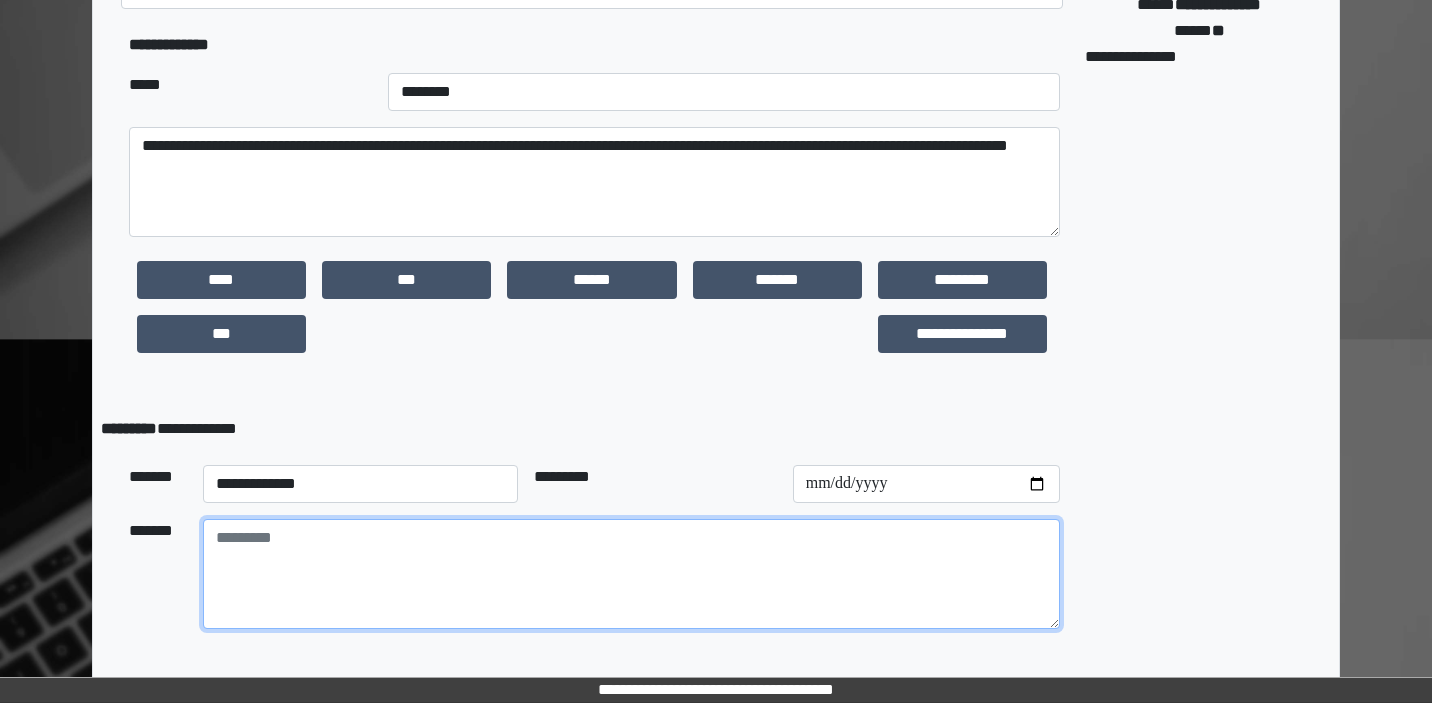 click at bounding box center (631, 574) 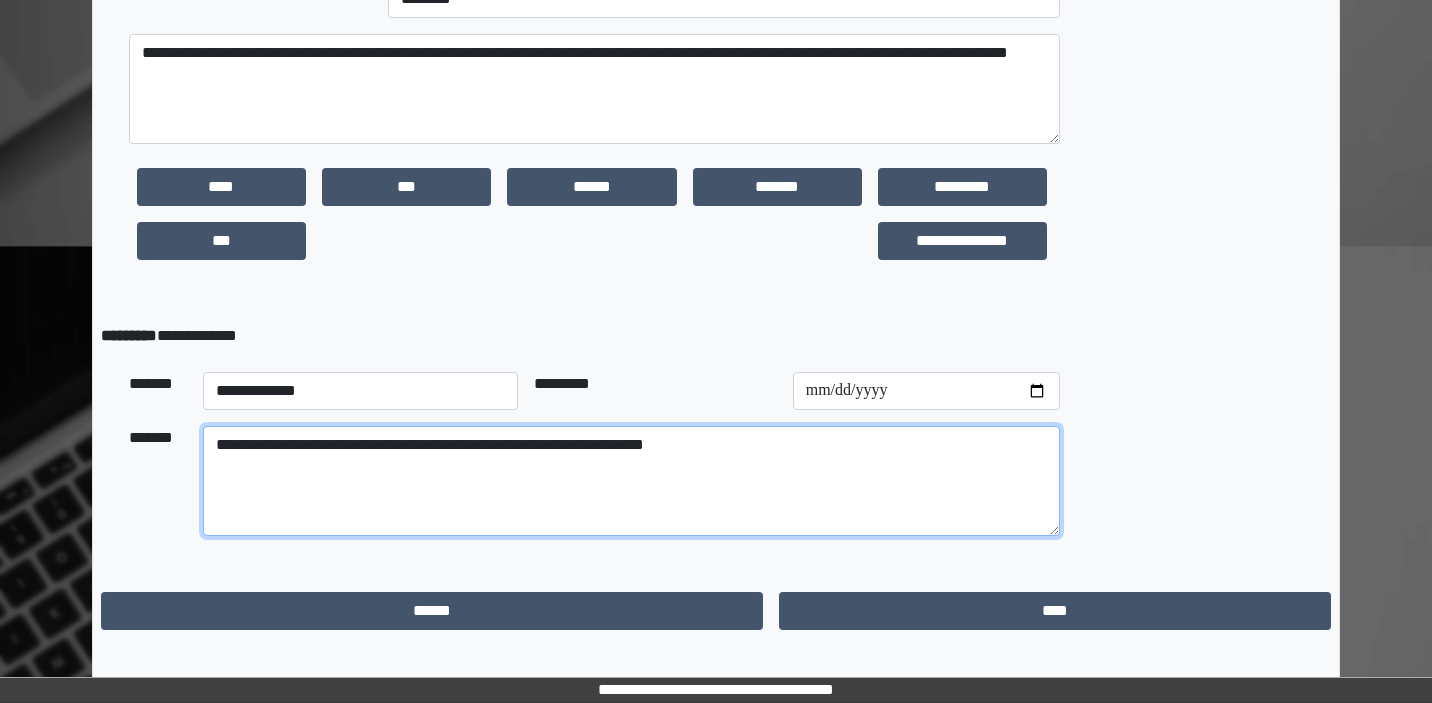 scroll, scrollTop: 562, scrollLeft: 0, axis: vertical 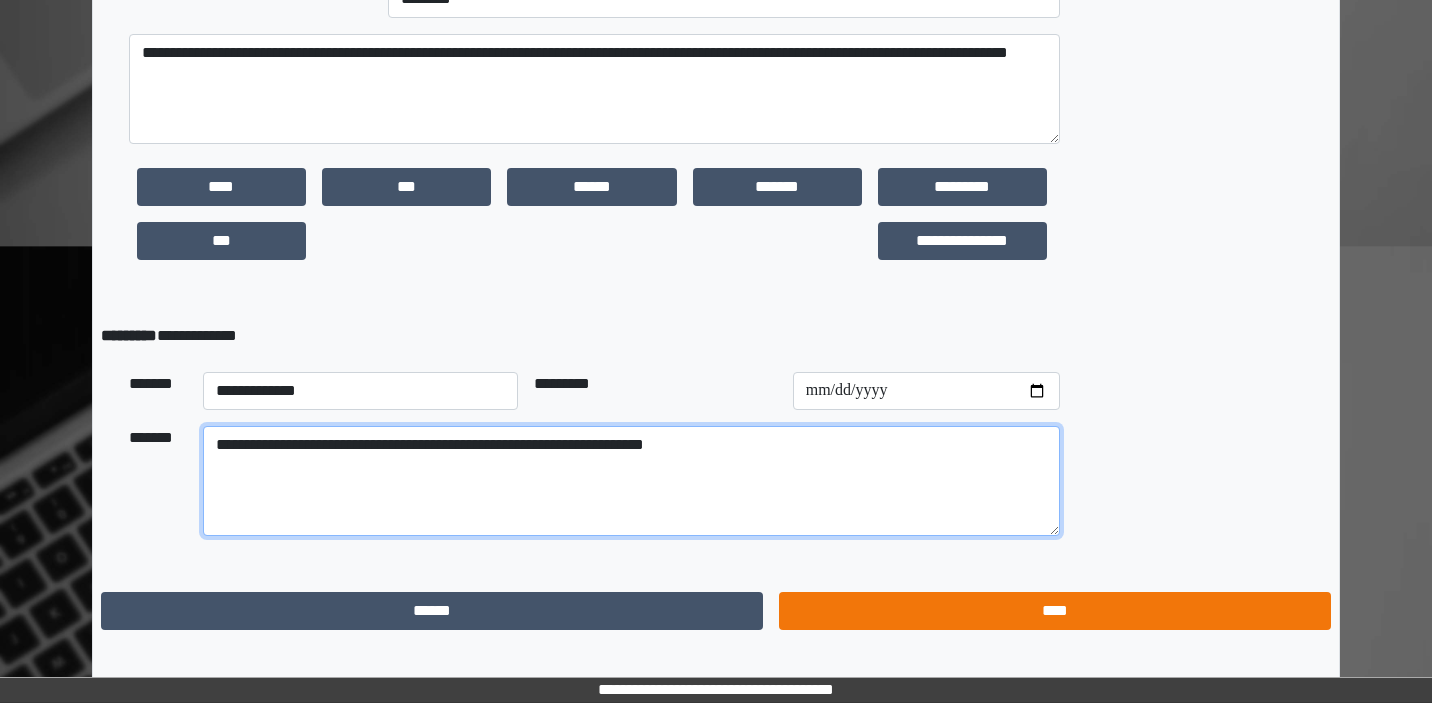 type on "**********" 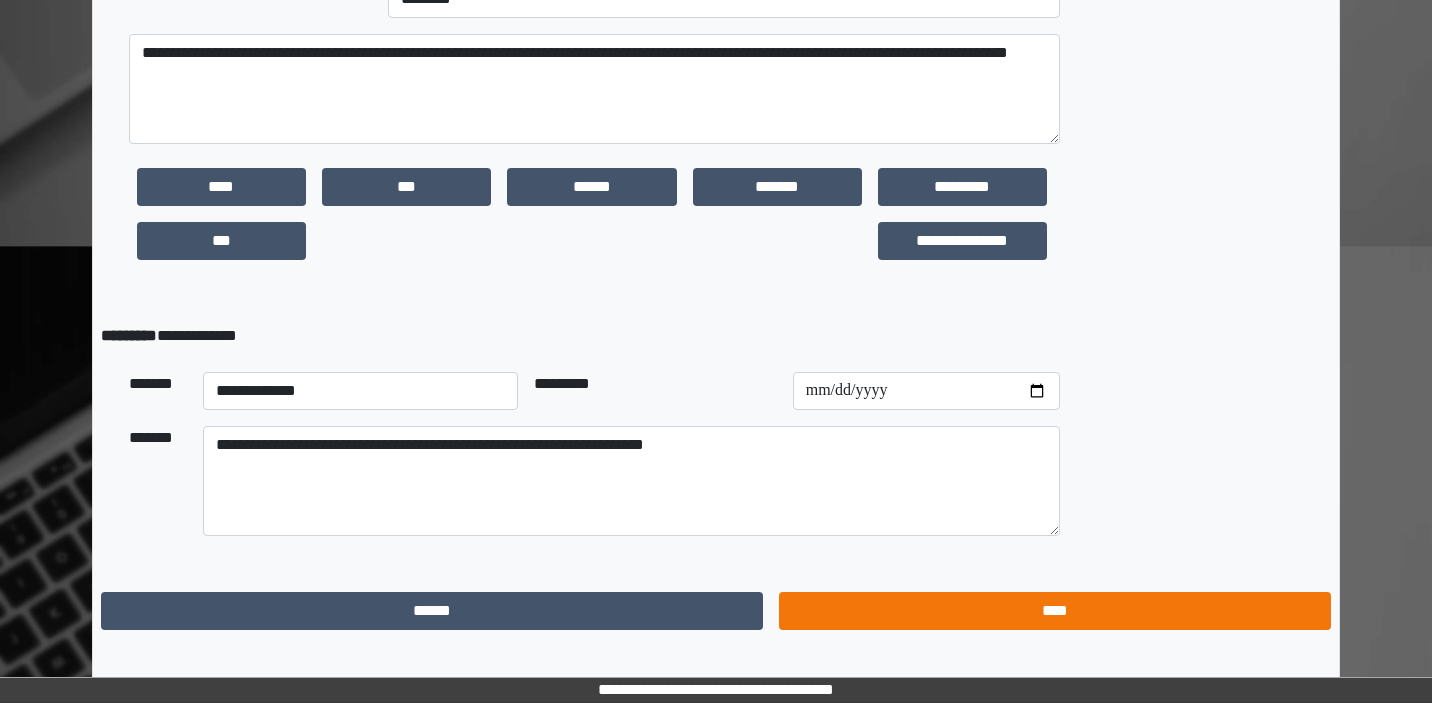 click on "****" at bounding box center (1055, 611) 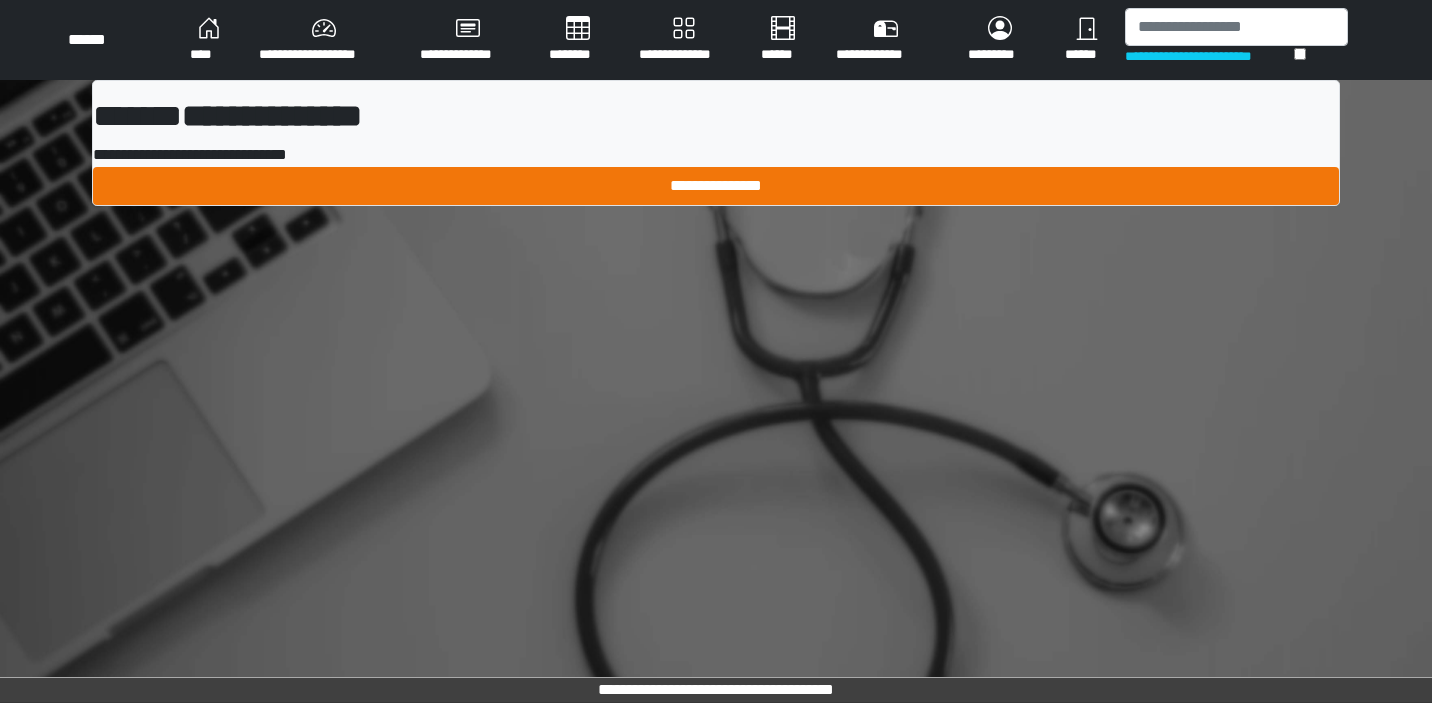 scroll, scrollTop: 0, scrollLeft: 0, axis: both 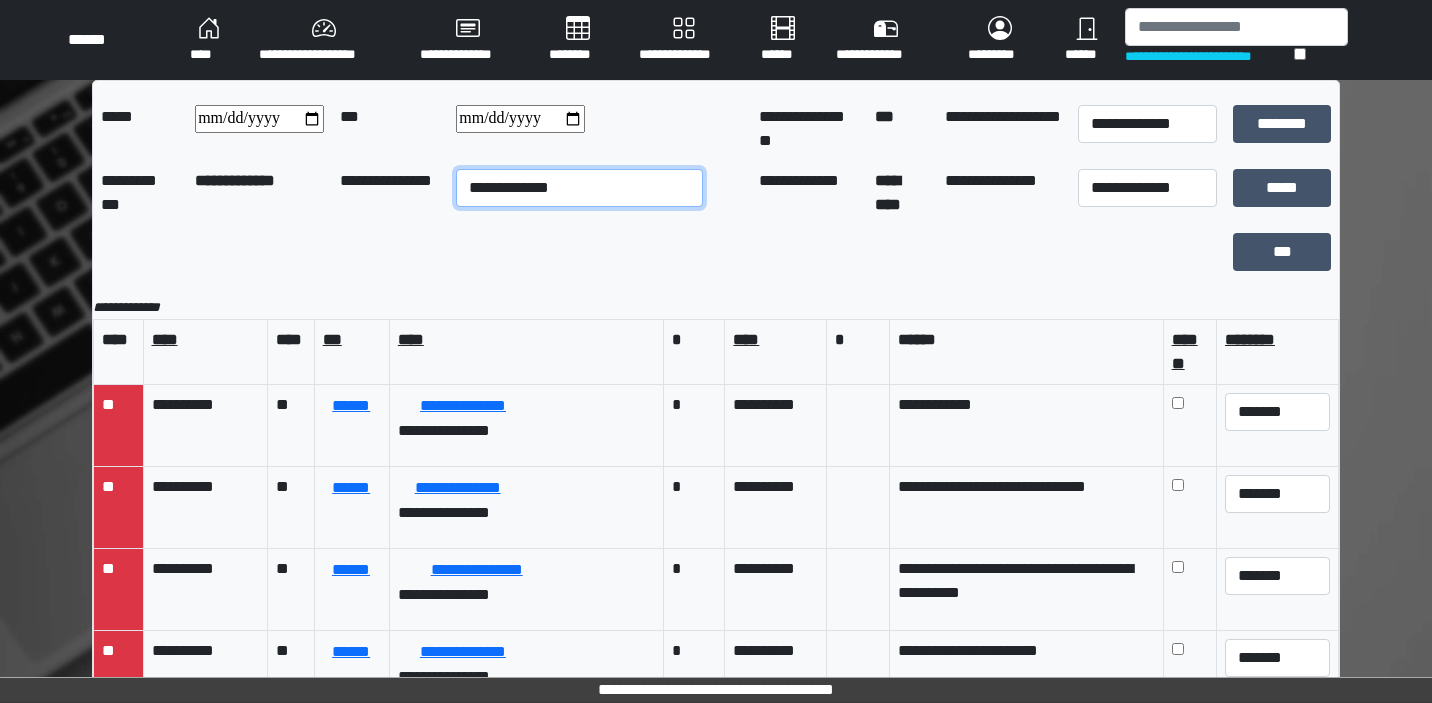 select on "**" 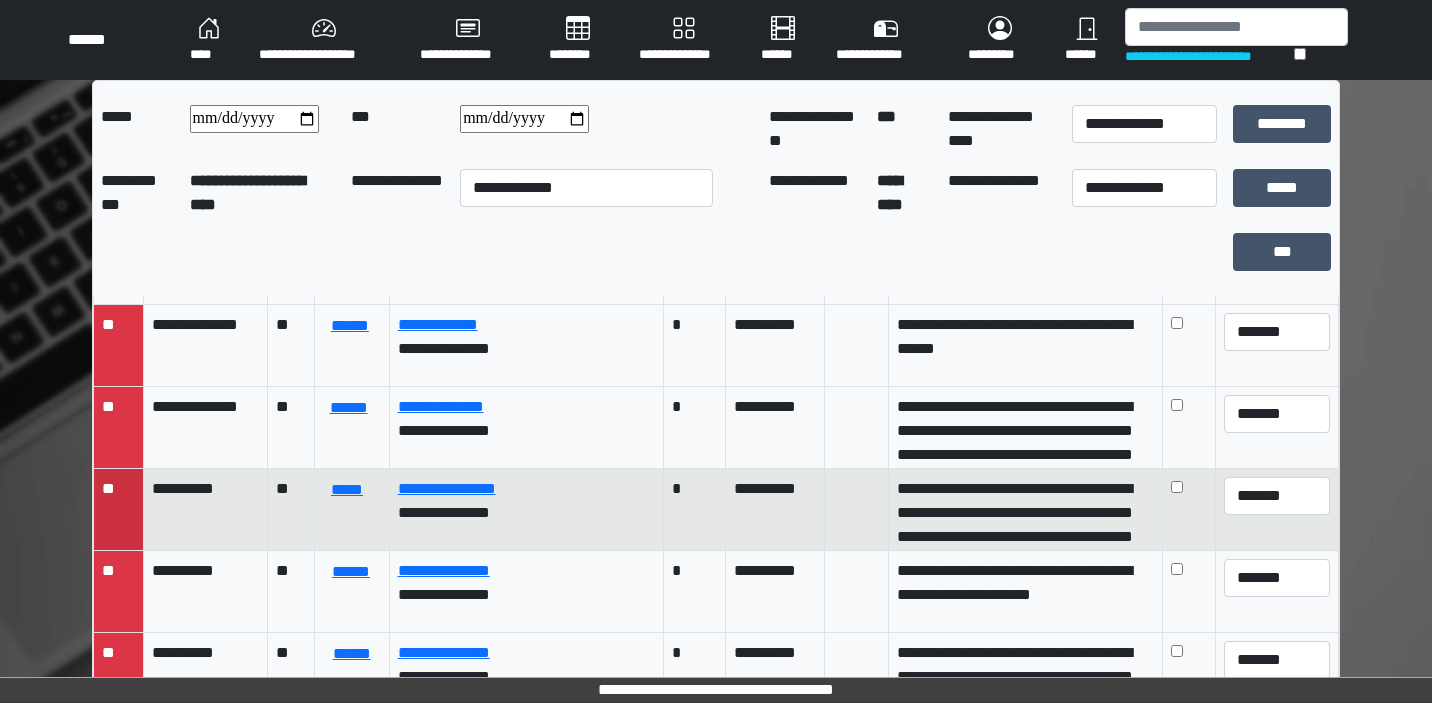 scroll, scrollTop: 80, scrollLeft: 0, axis: vertical 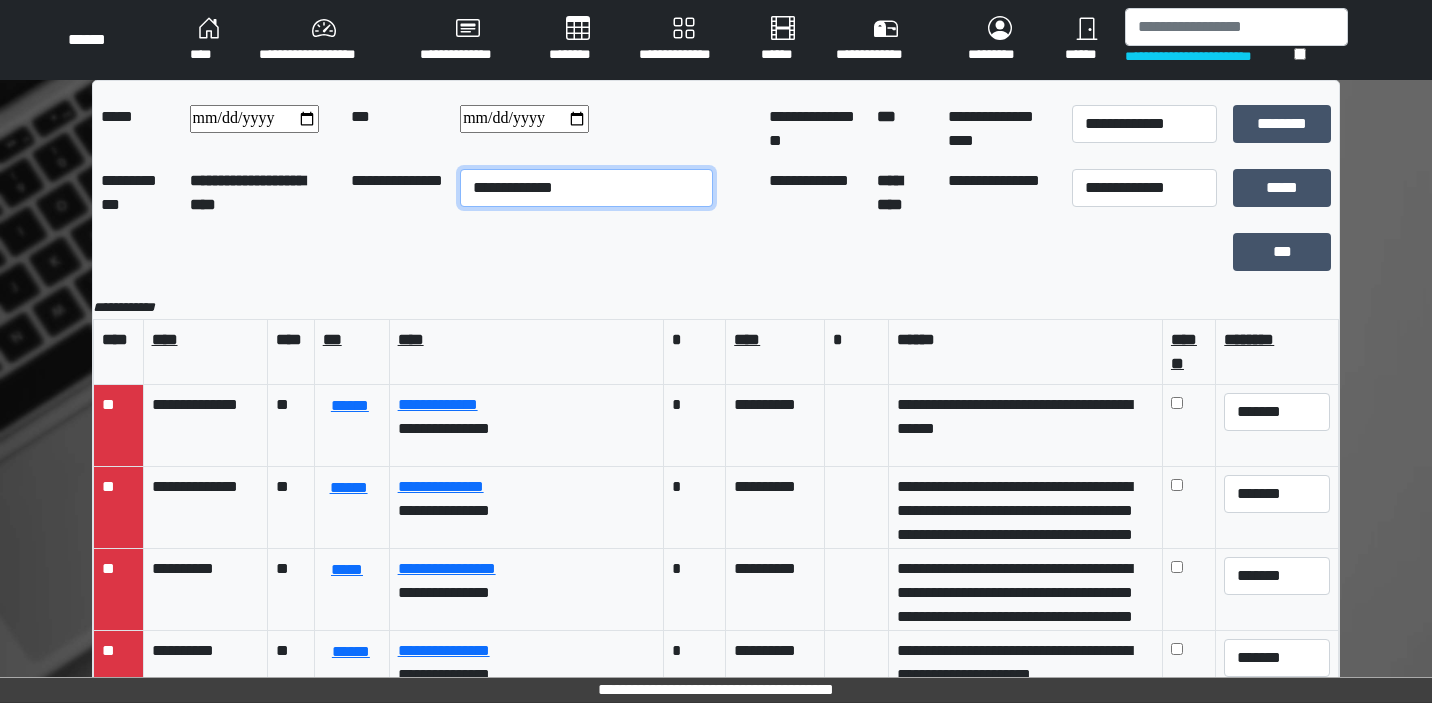 select on "**" 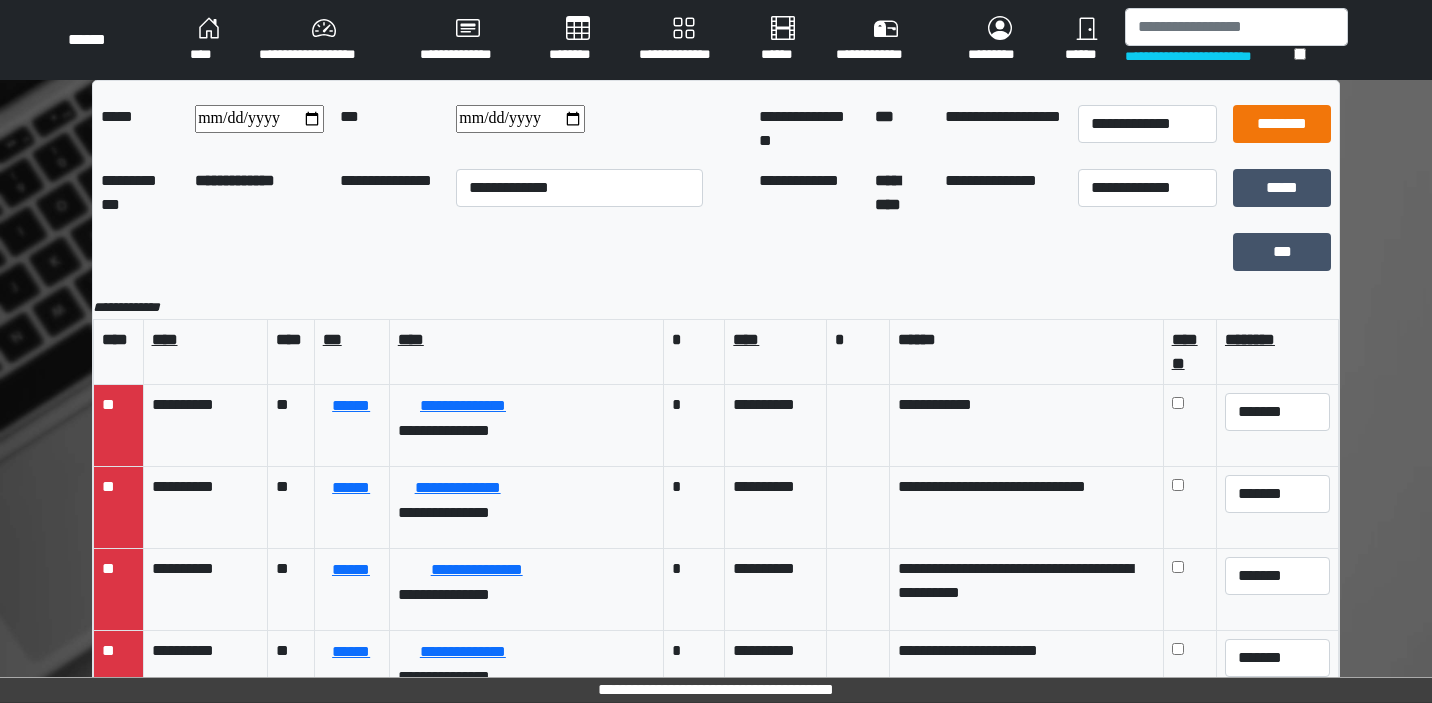 click on "********" at bounding box center (1282, 124) 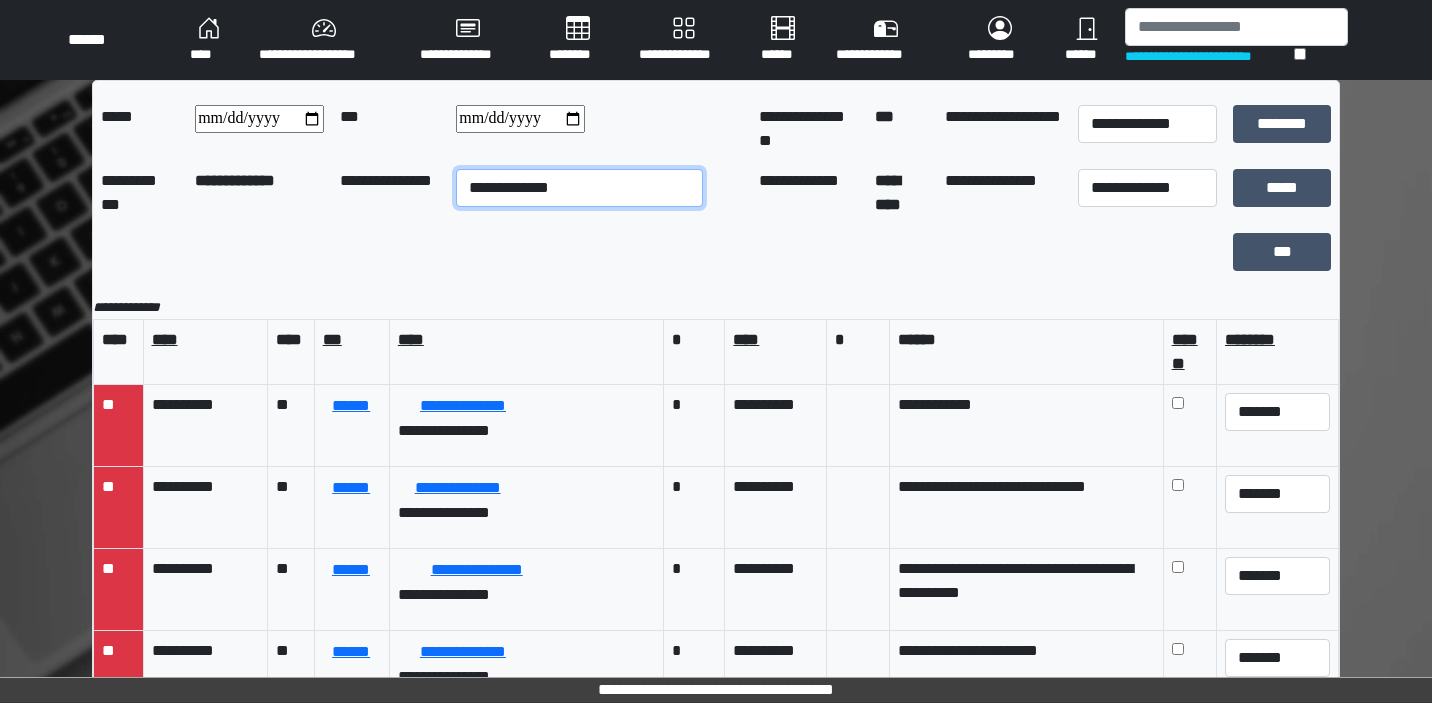 select on "*" 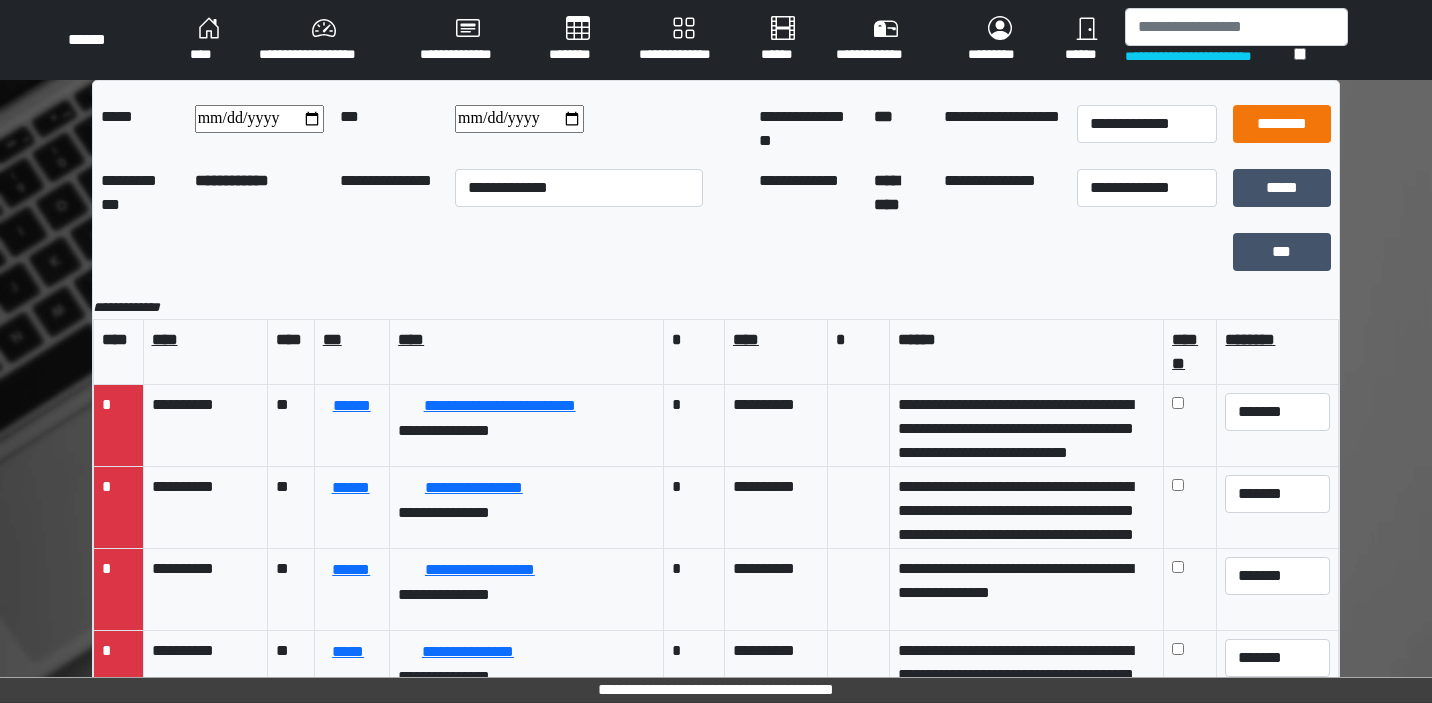 click on "********" at bounding box center [1282, 124] 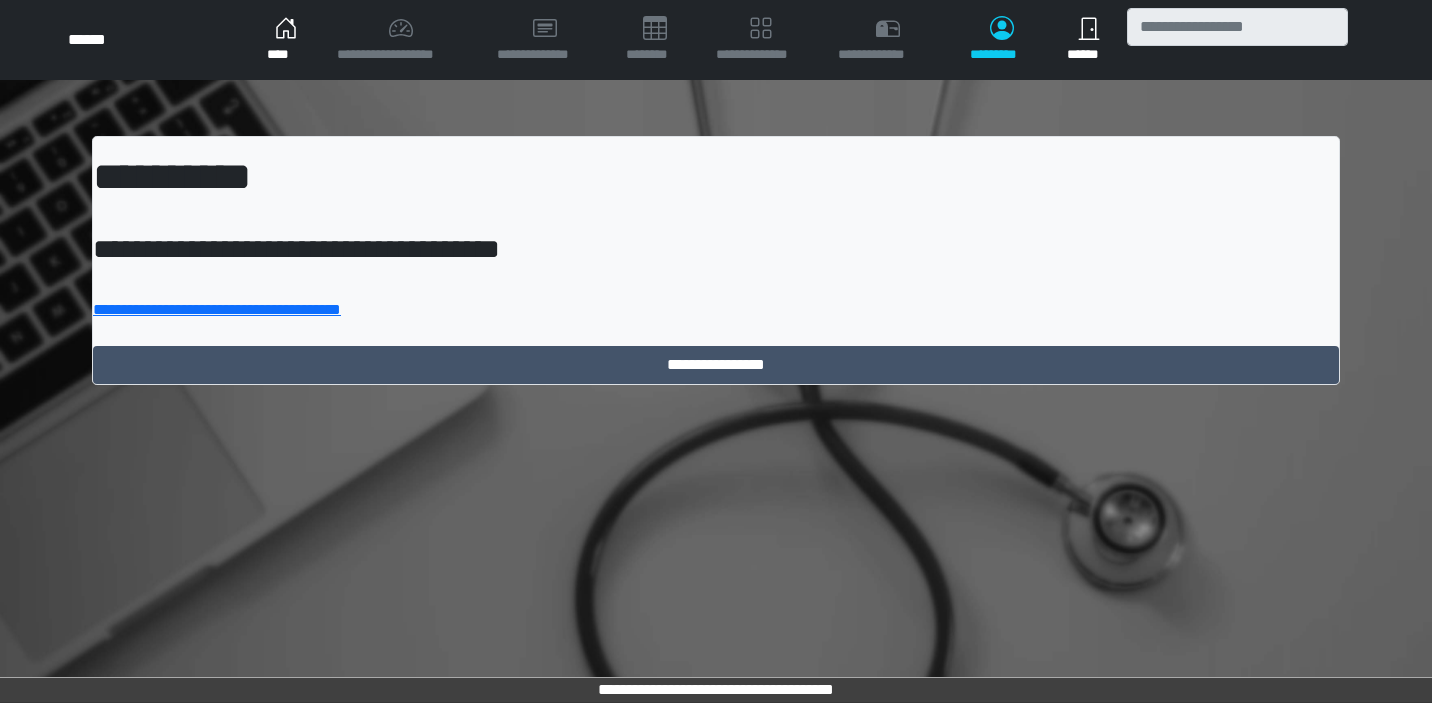 scroll, scrollTop: 0, scrollLeft: 0, axis: both 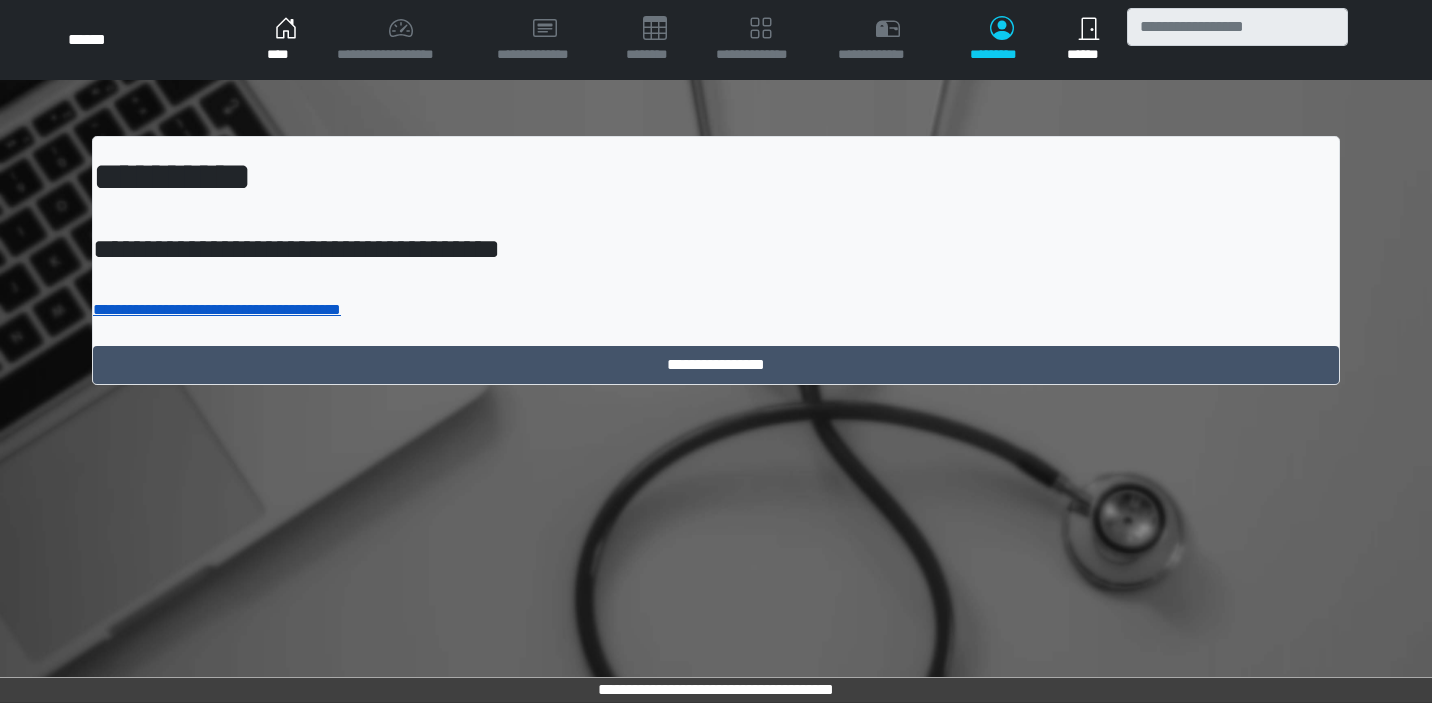 click on "**********" at bounding box center (217, 309) 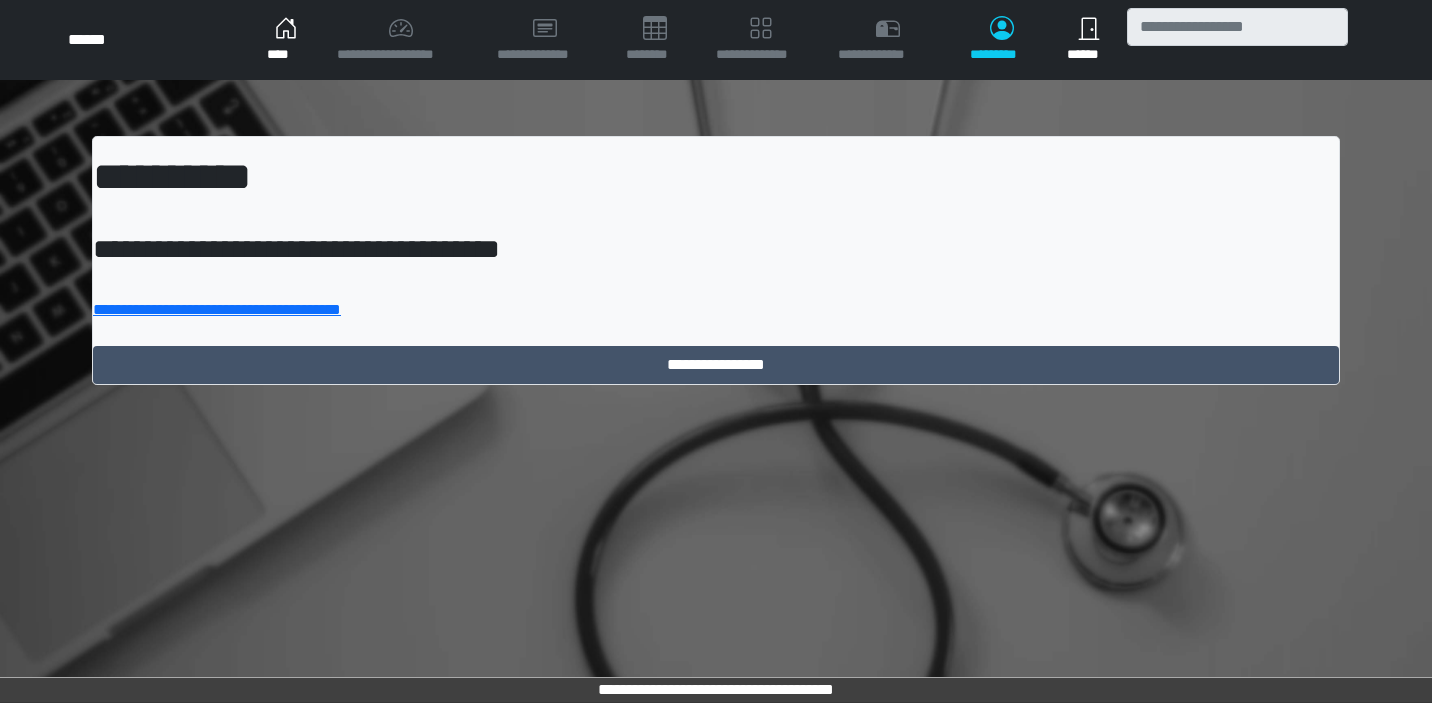 scroll, scrollTop: 0, scrollLeft: 0, axis: both 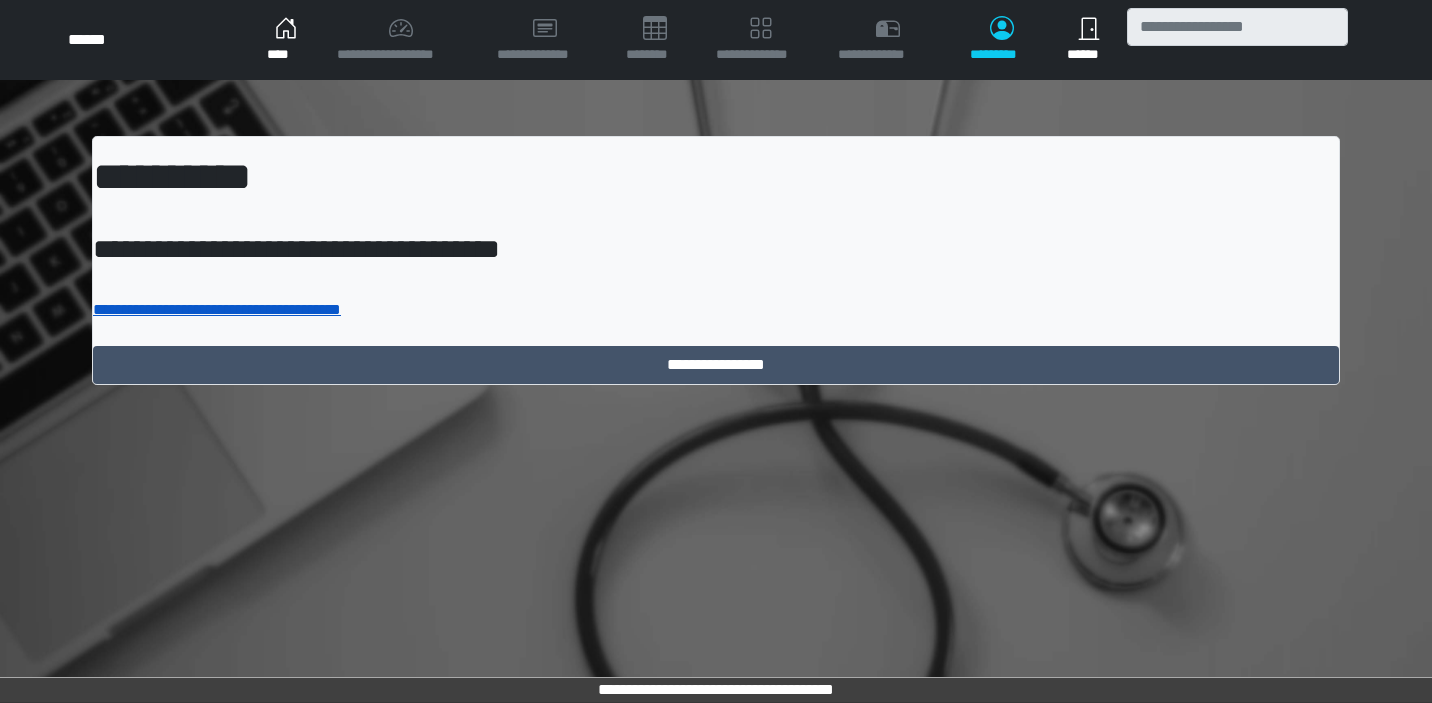 click on "**********" at bounding box center (217, 309) 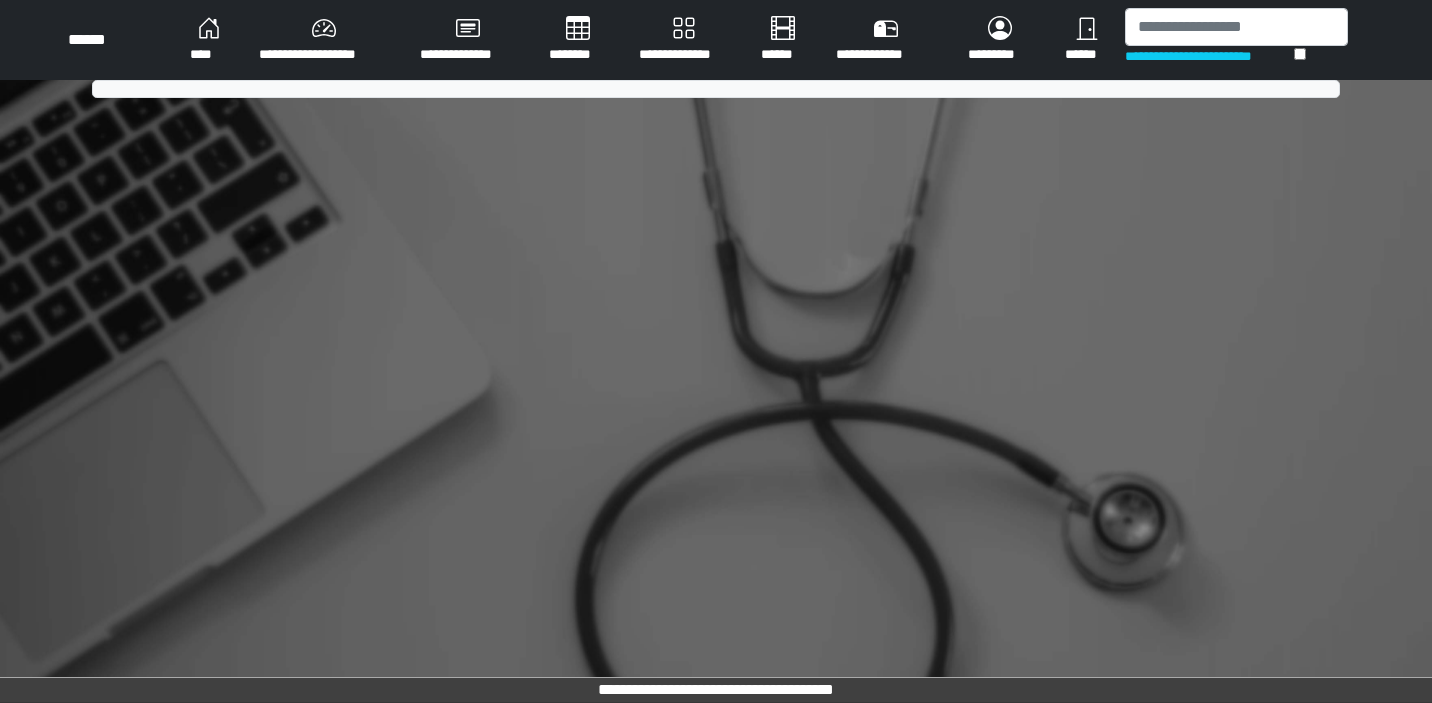 scroll, scrollTop: 0, scrollLeft: 0, axis: both 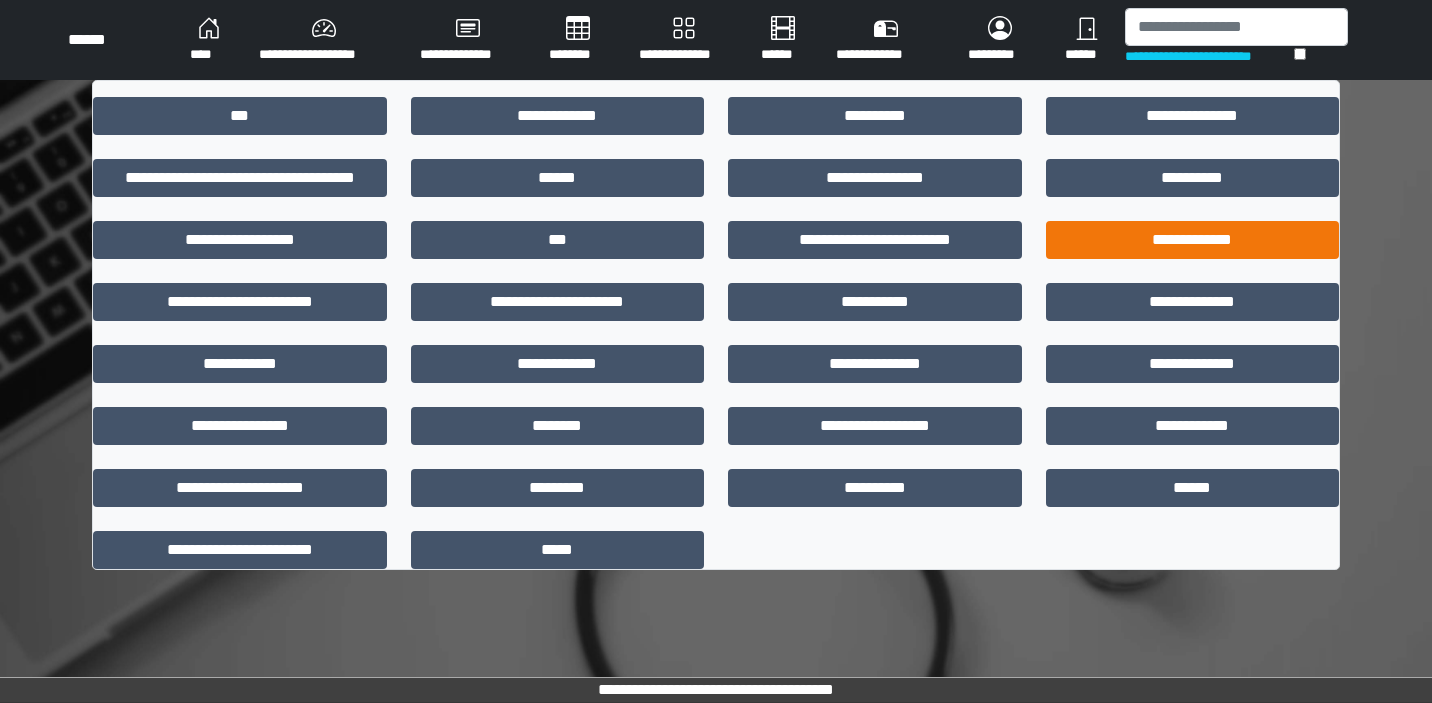 click on "**********" at bounding box center [1193, 240] 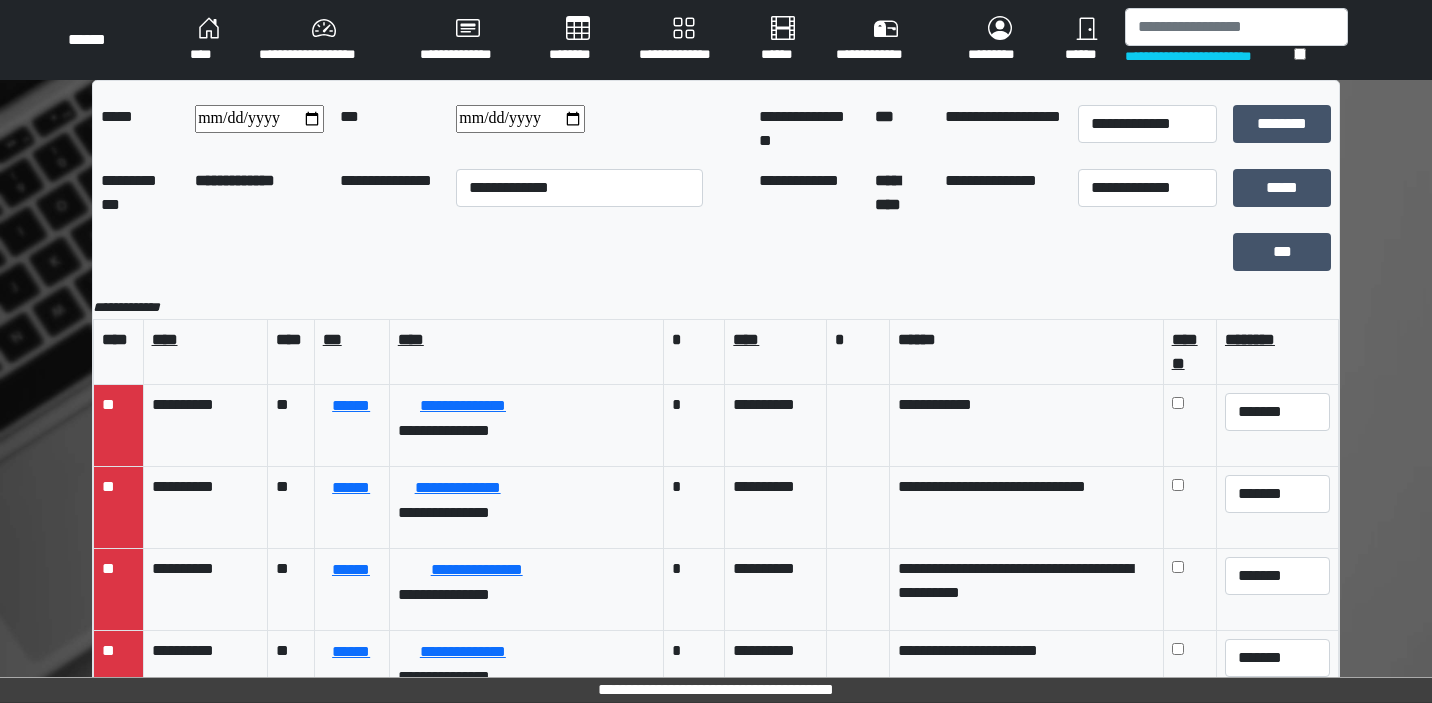 click on "**********" at bounding box center (520, 119) 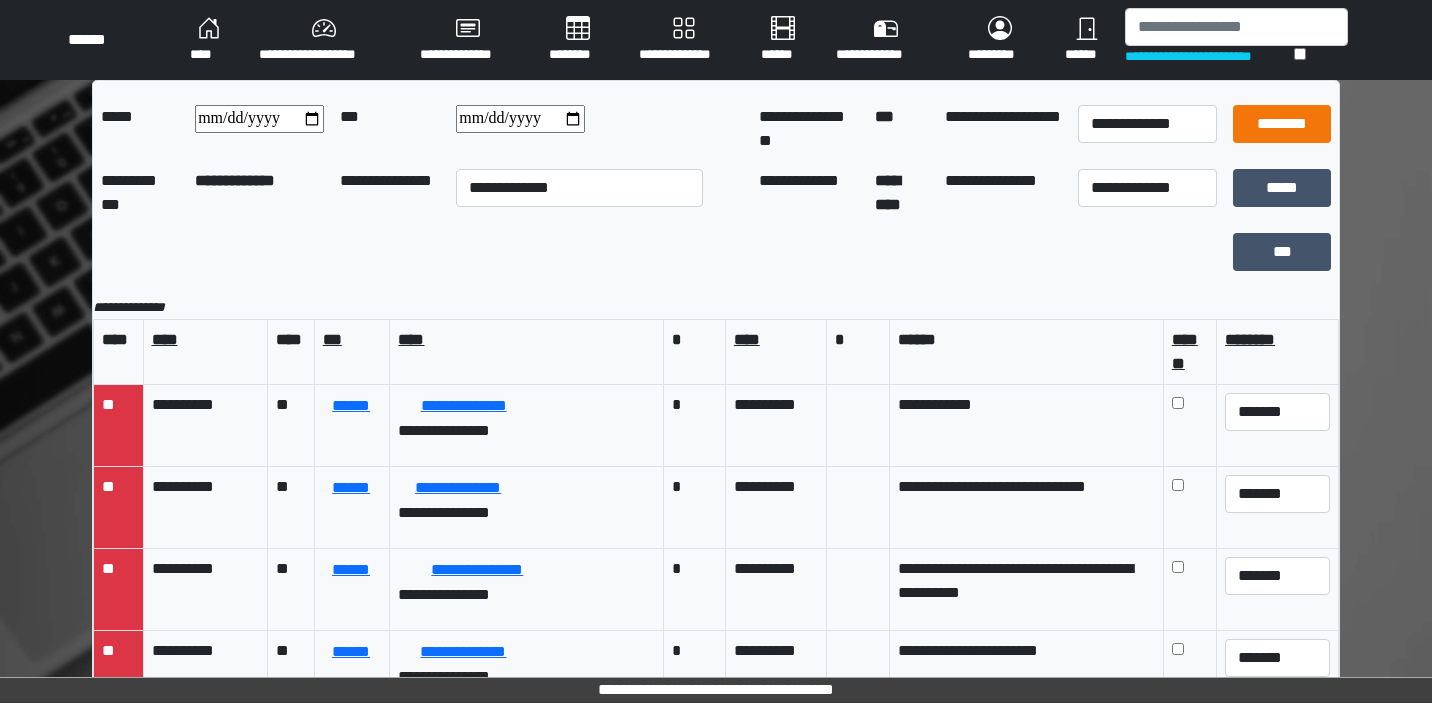 click on "********" at bounding box center (1282, 124) 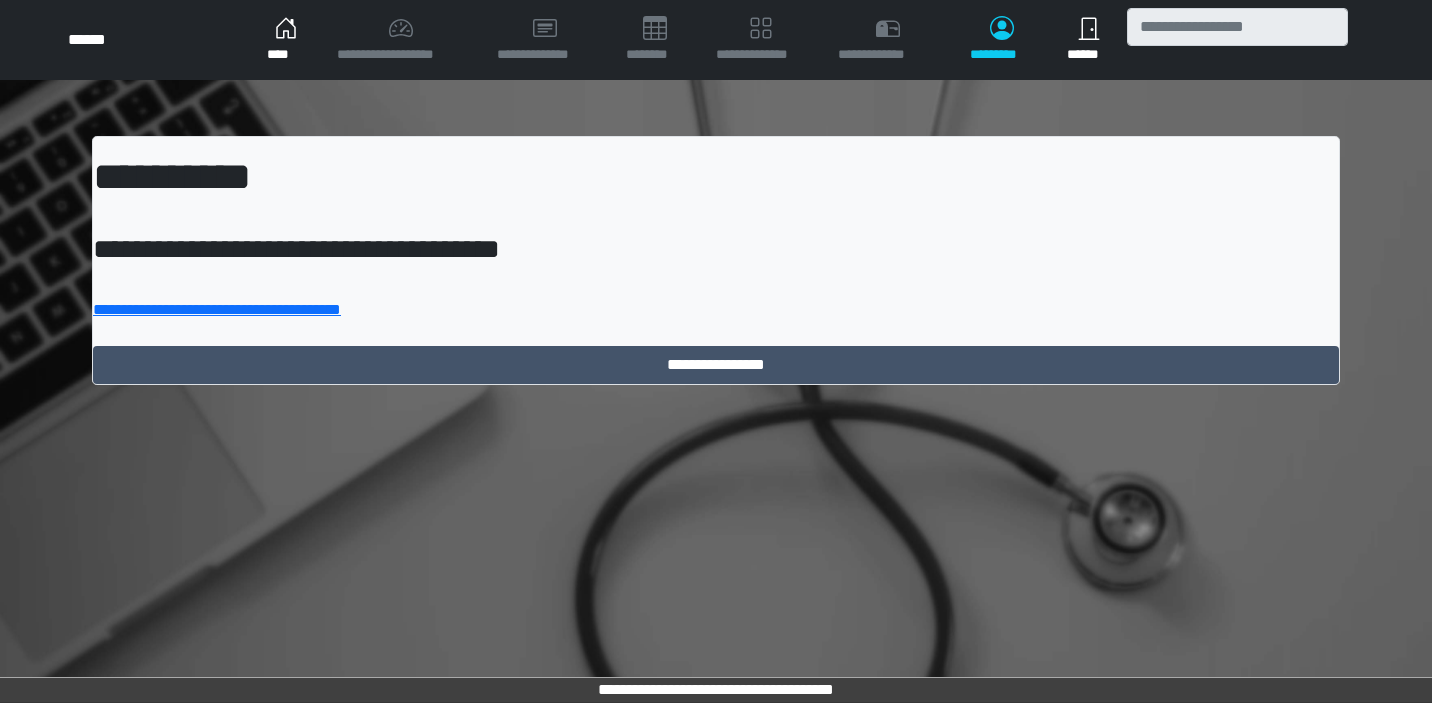 scroll, scrollTop: 0, scrollLeft: 0, axis: both 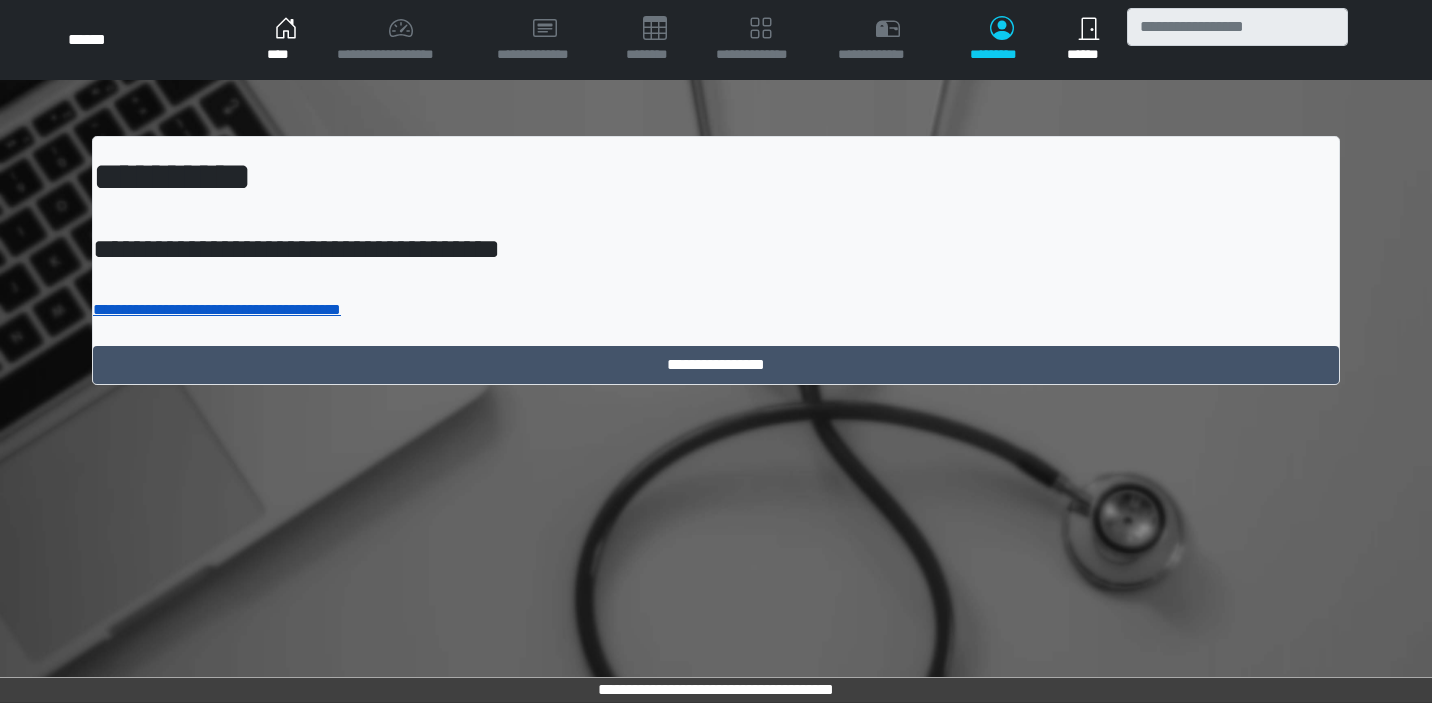 click on "**********" at bounding box center [217, 309] 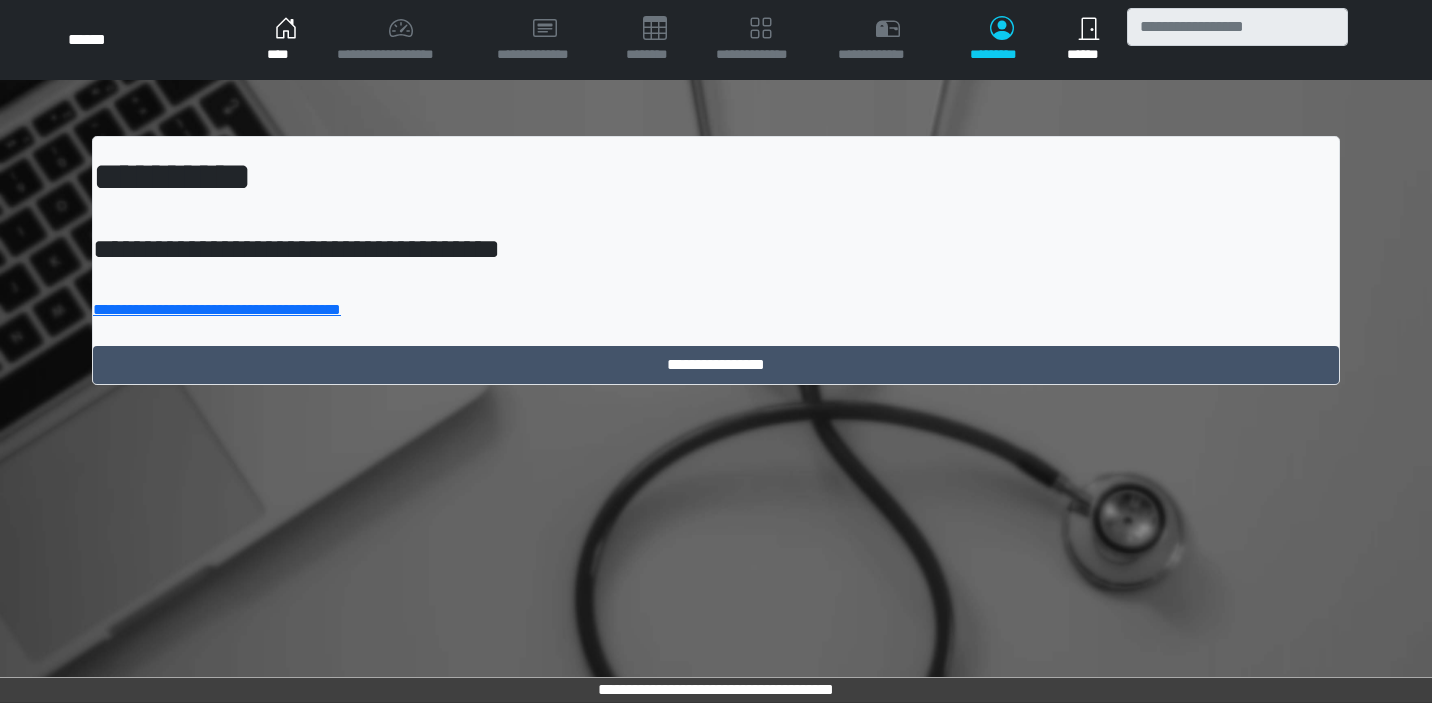 scroll, scrollTop: 0, scrollLeft: 0, axis: both 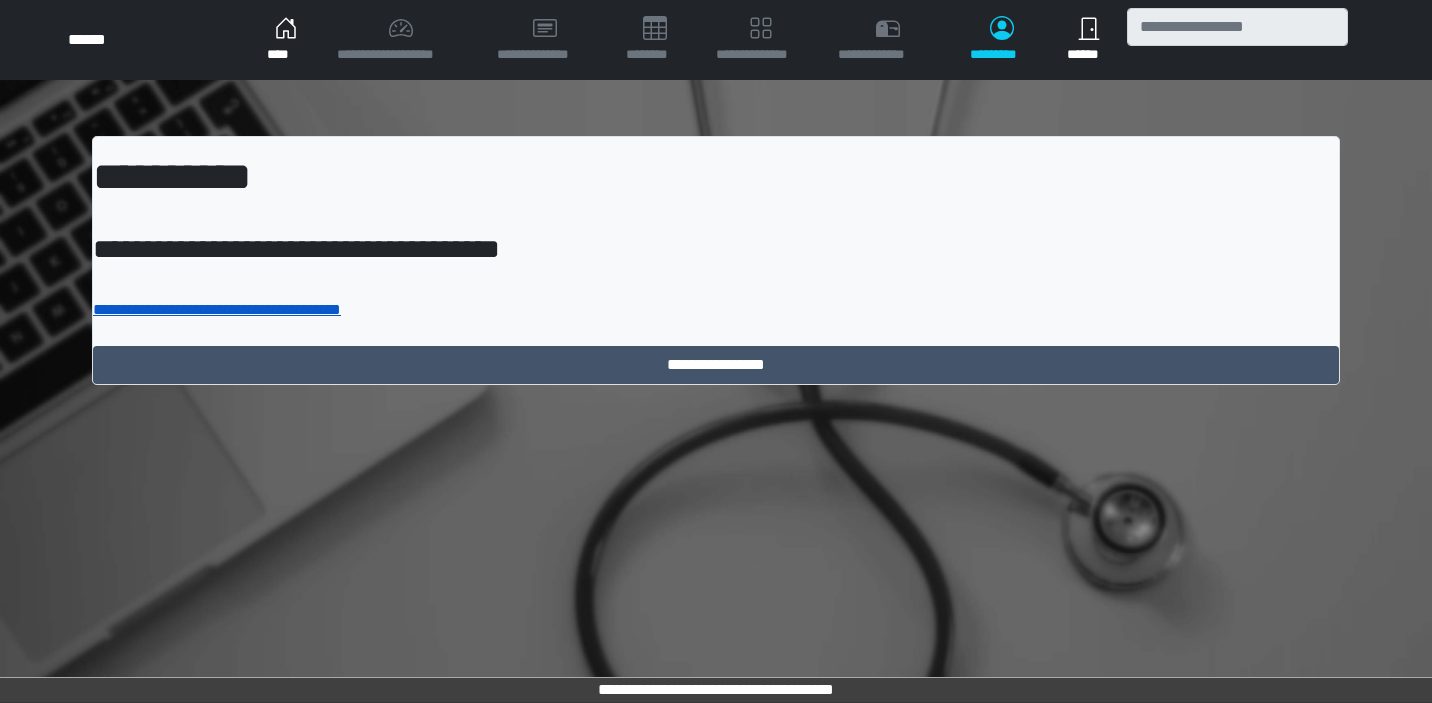 click on "**********" at bounding box center (217, 309) 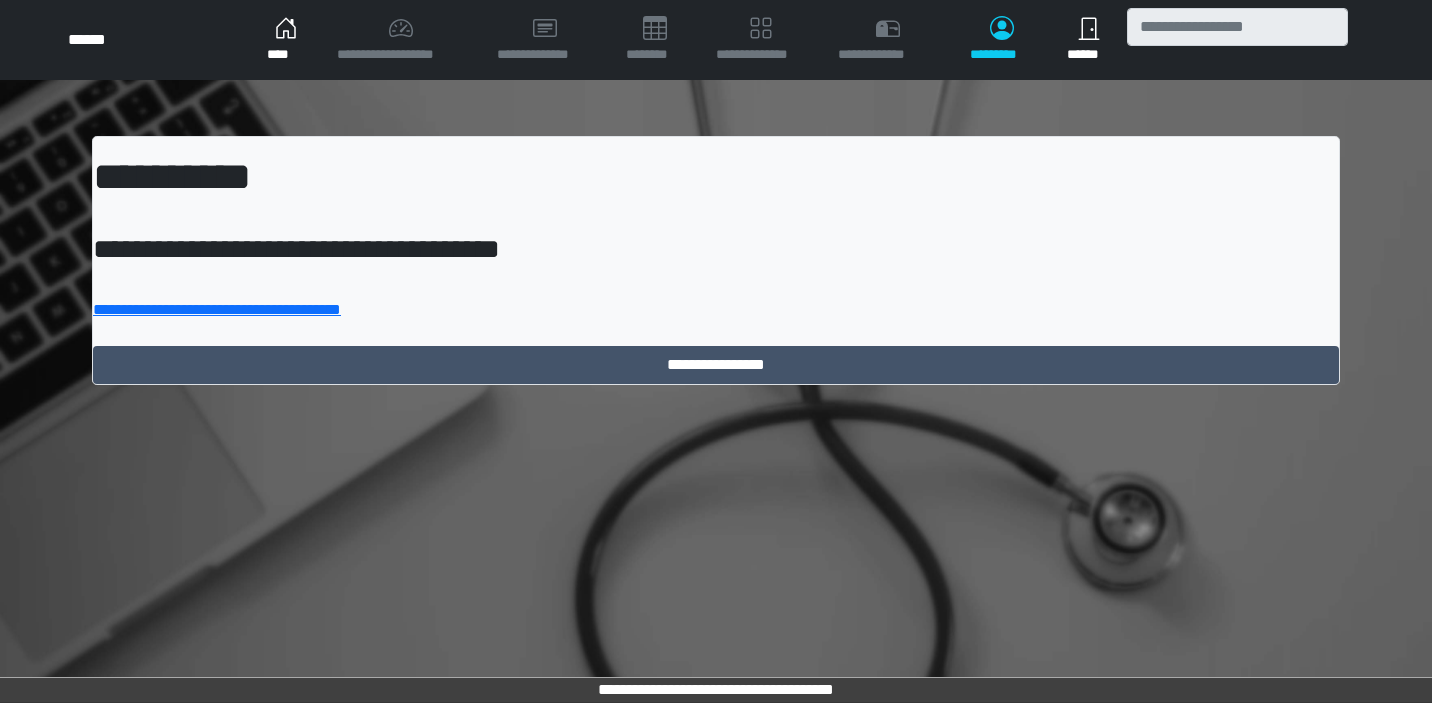 click on "****" at bounding box center (285, 40) 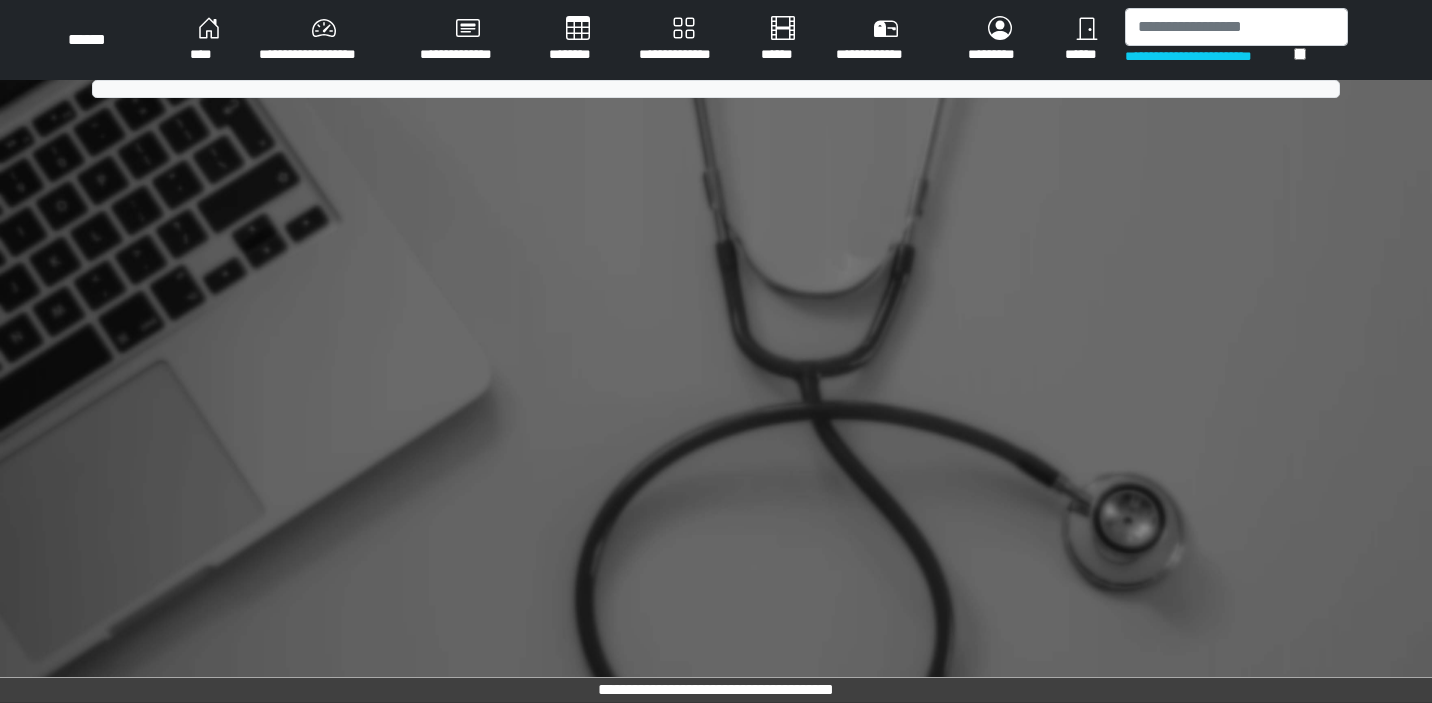 scroll, scrollTop: 0, scrollLeft: 0, axis: both 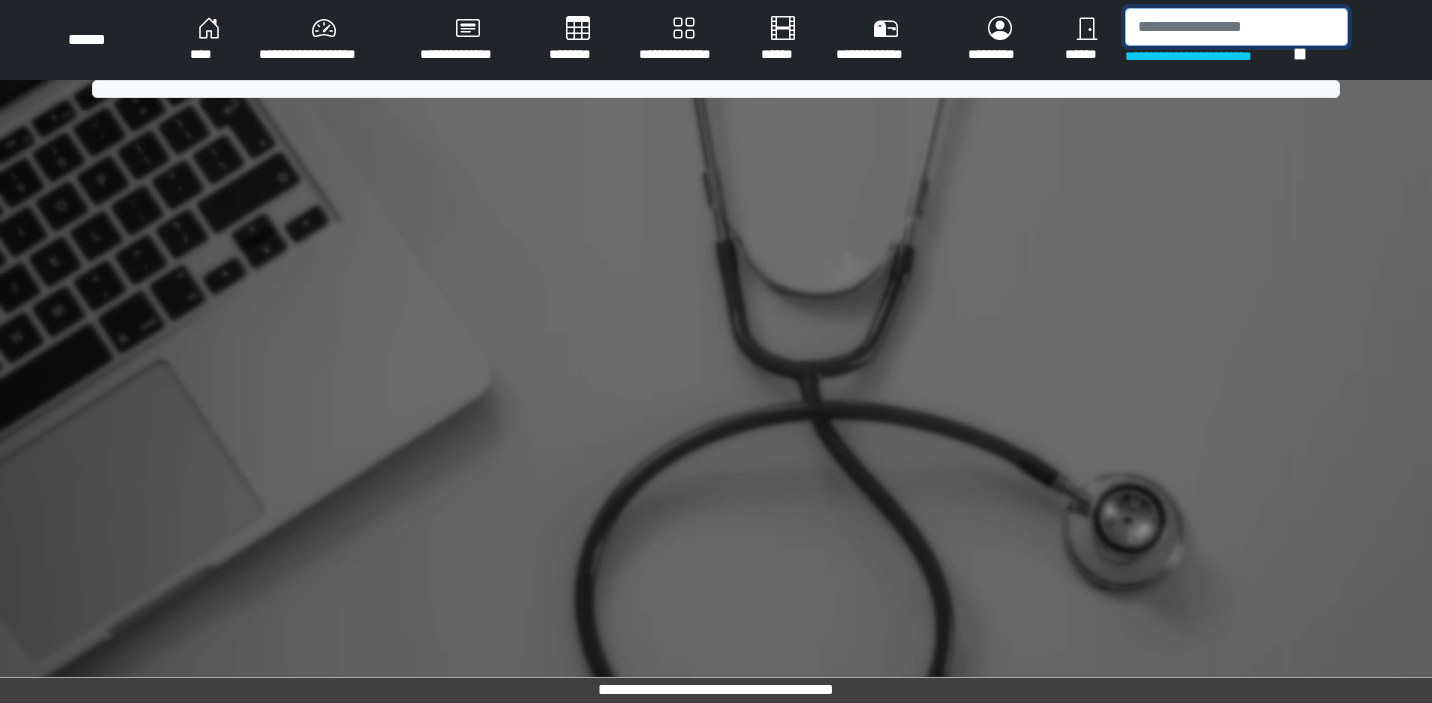 click at bounding box center (1236, 27) 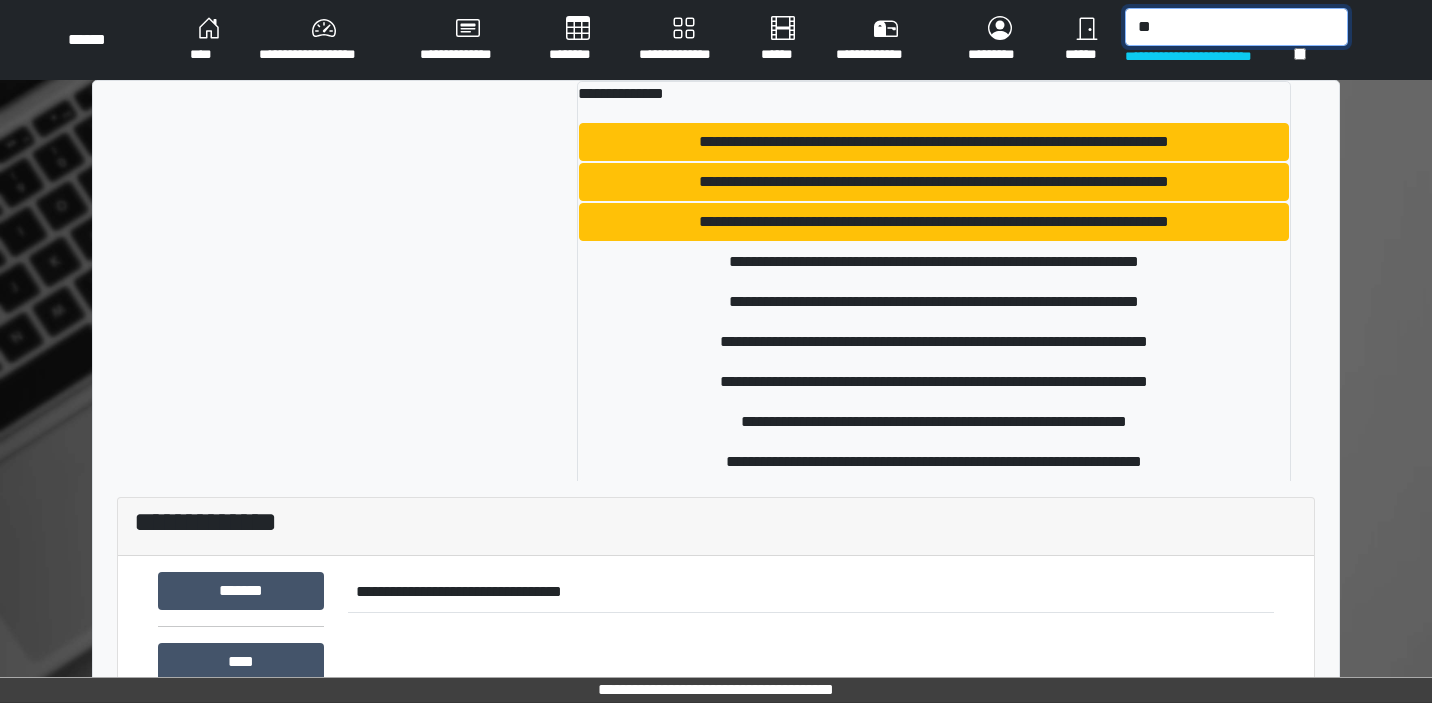 type on "*" 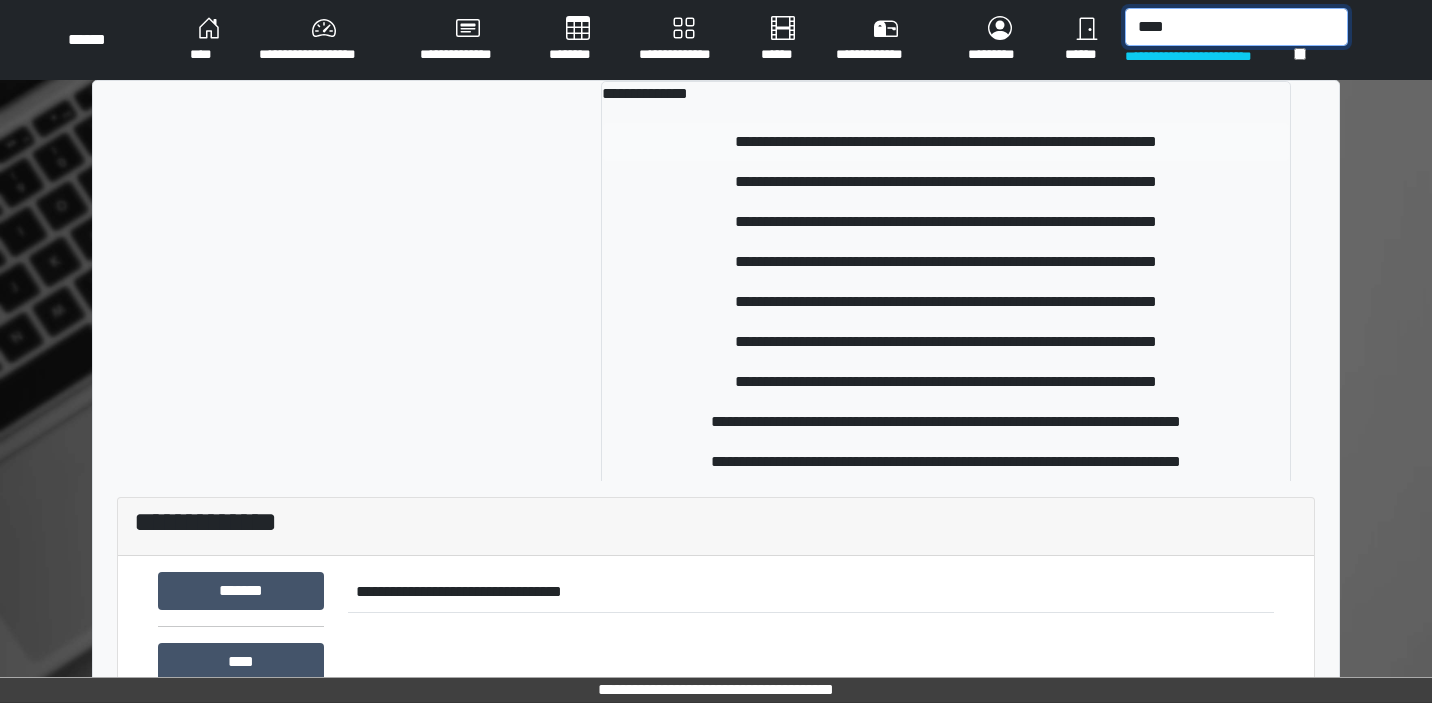 type on "****" 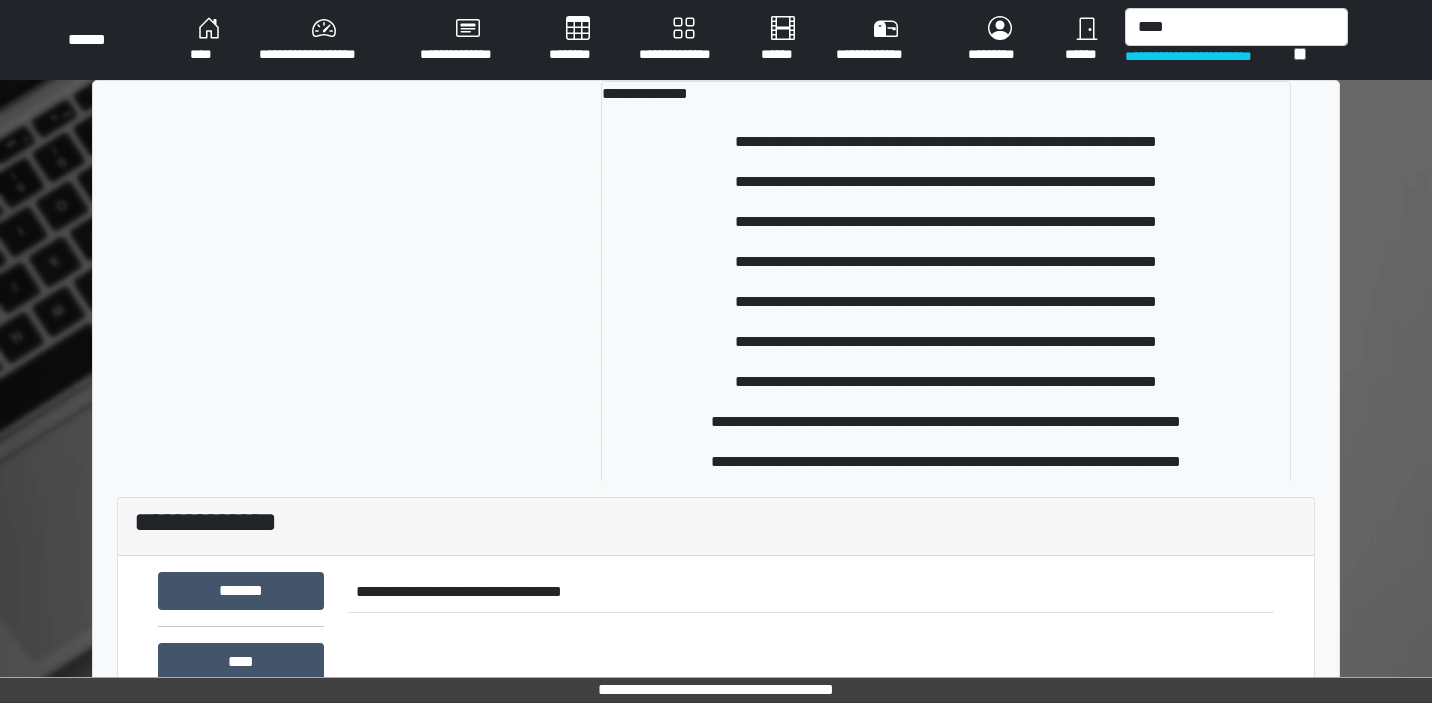 click on "**********" at bounding box center (946, 142) 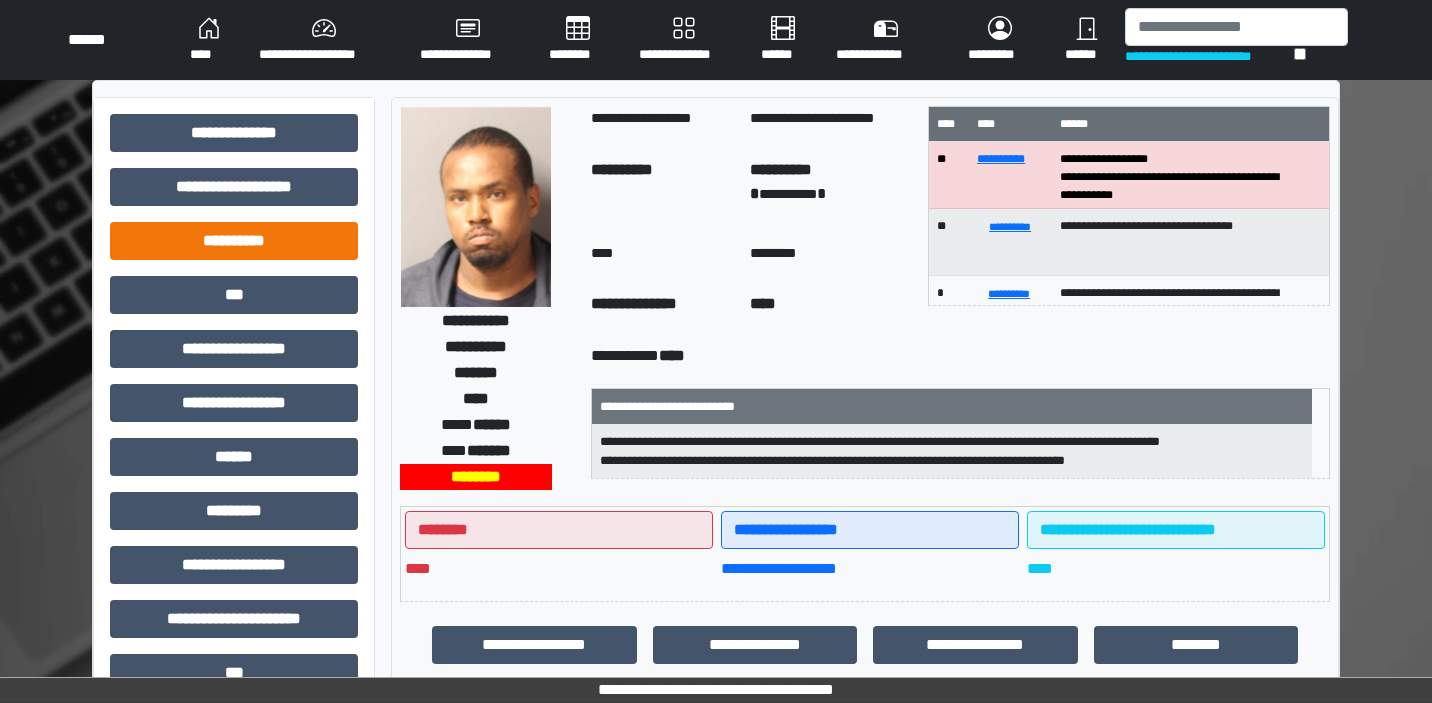 scroll, scrollTop: 0, scrollLeft: 0, axis: both 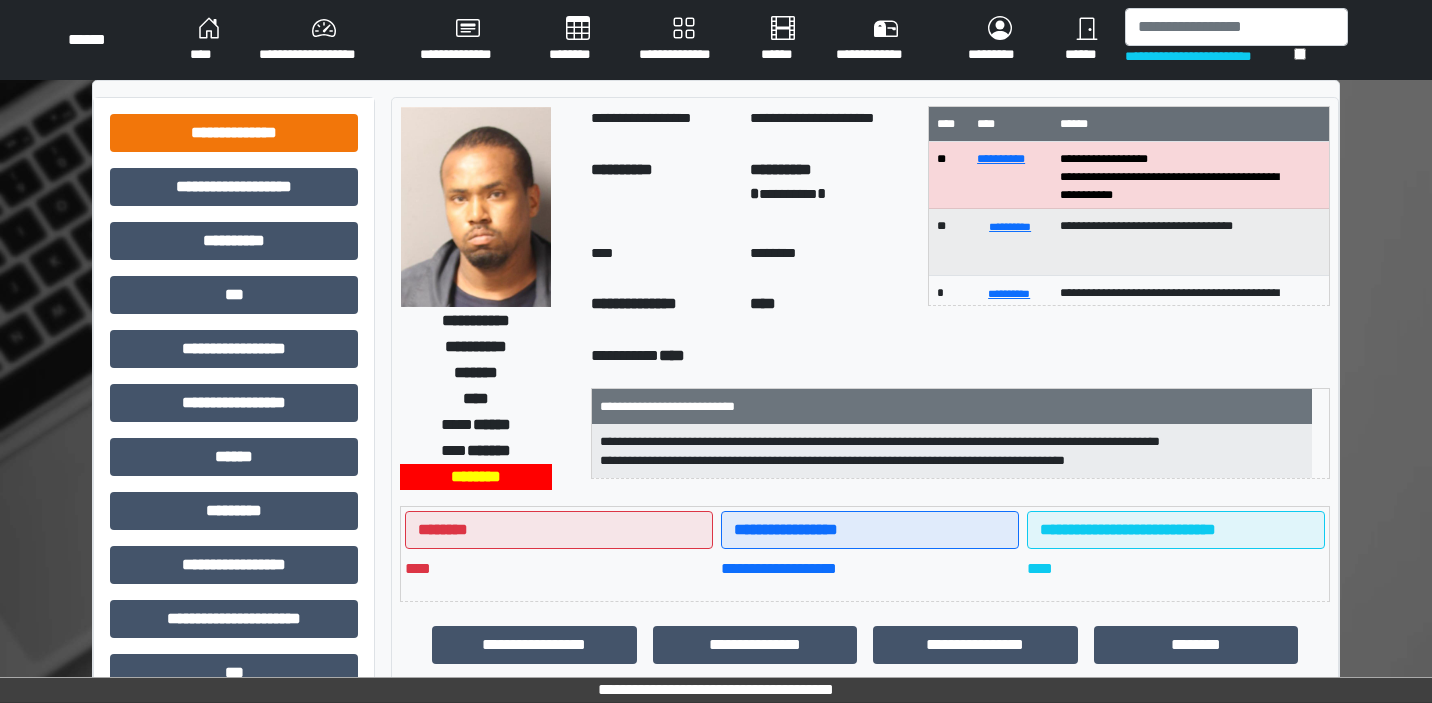 click on "**********" at bounding box center (234, 133) 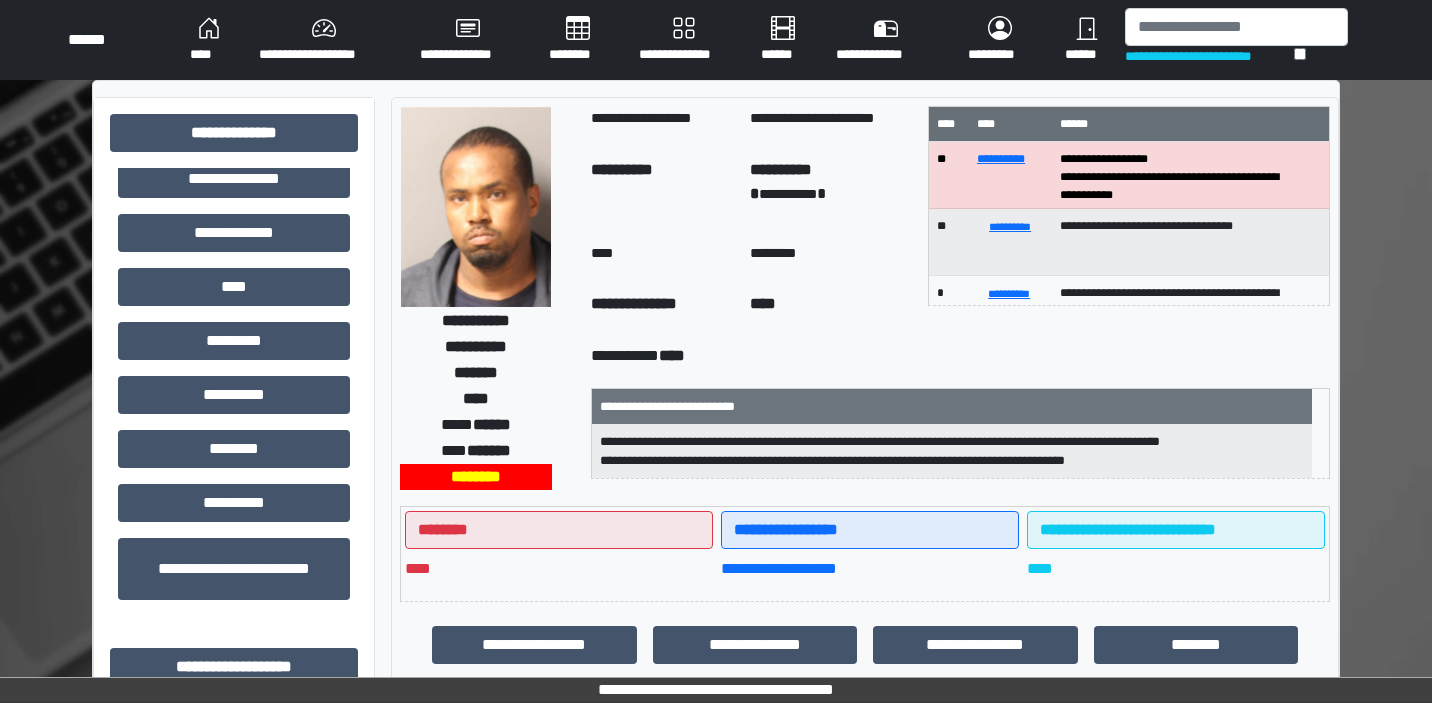 scroll, scrollTop: 580, scrollLeft: 0, axis: vertical 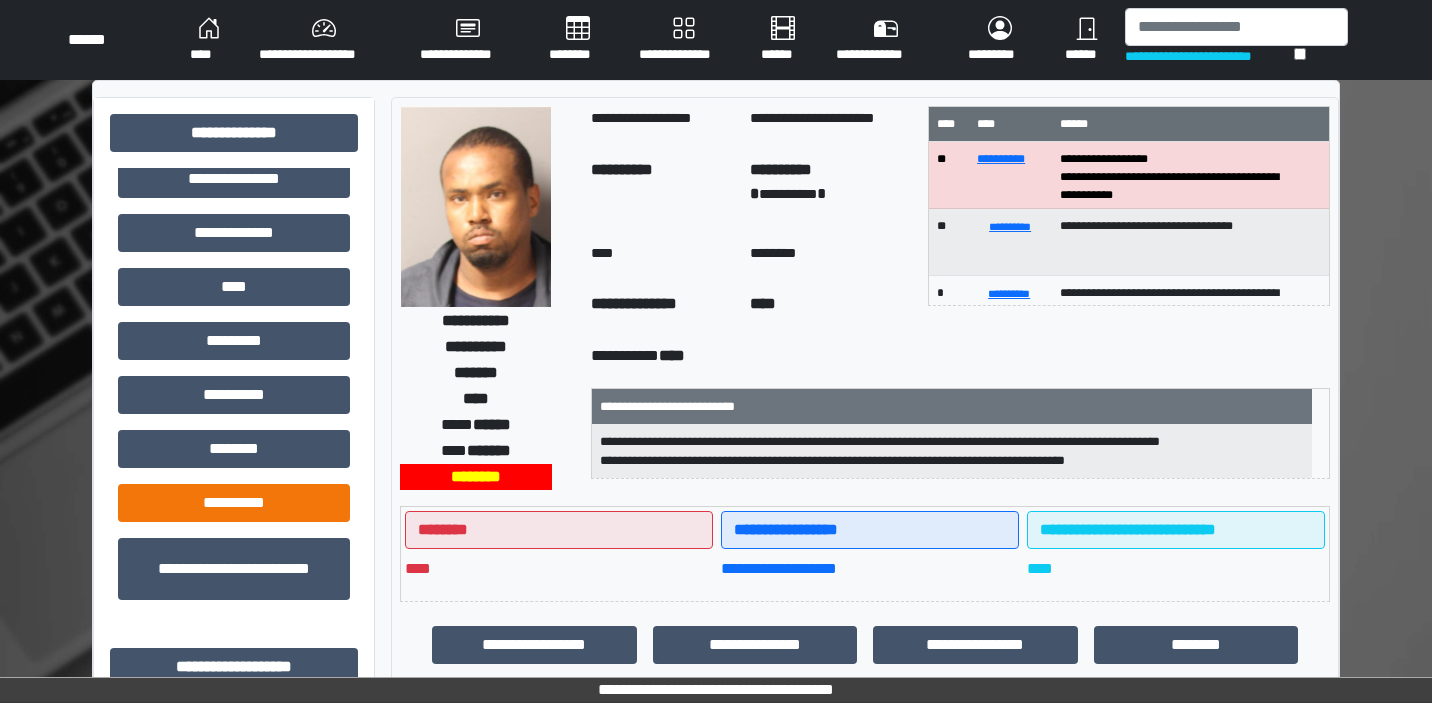 click on "**********" at bounding box center [234, 503] 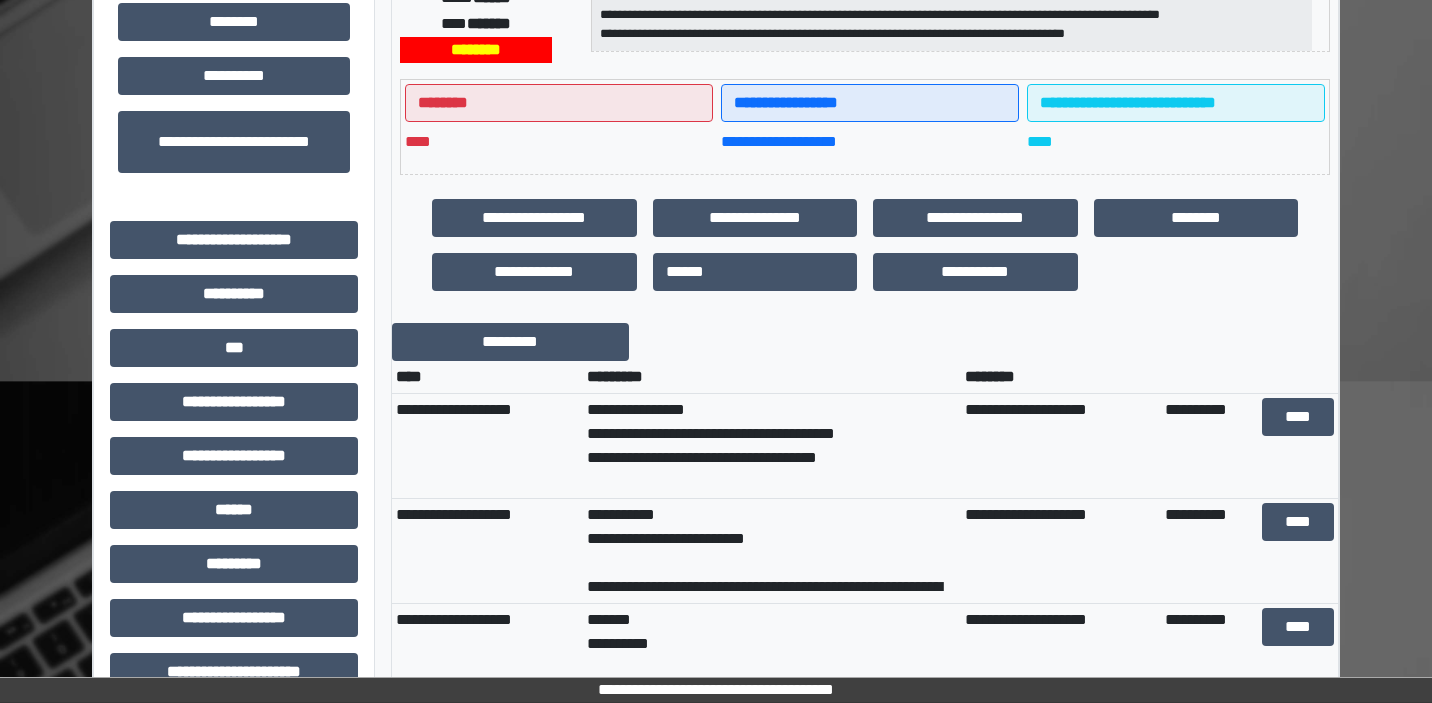 scroll, scrollTop: 469, scrollLeft: 0, axis: vertical 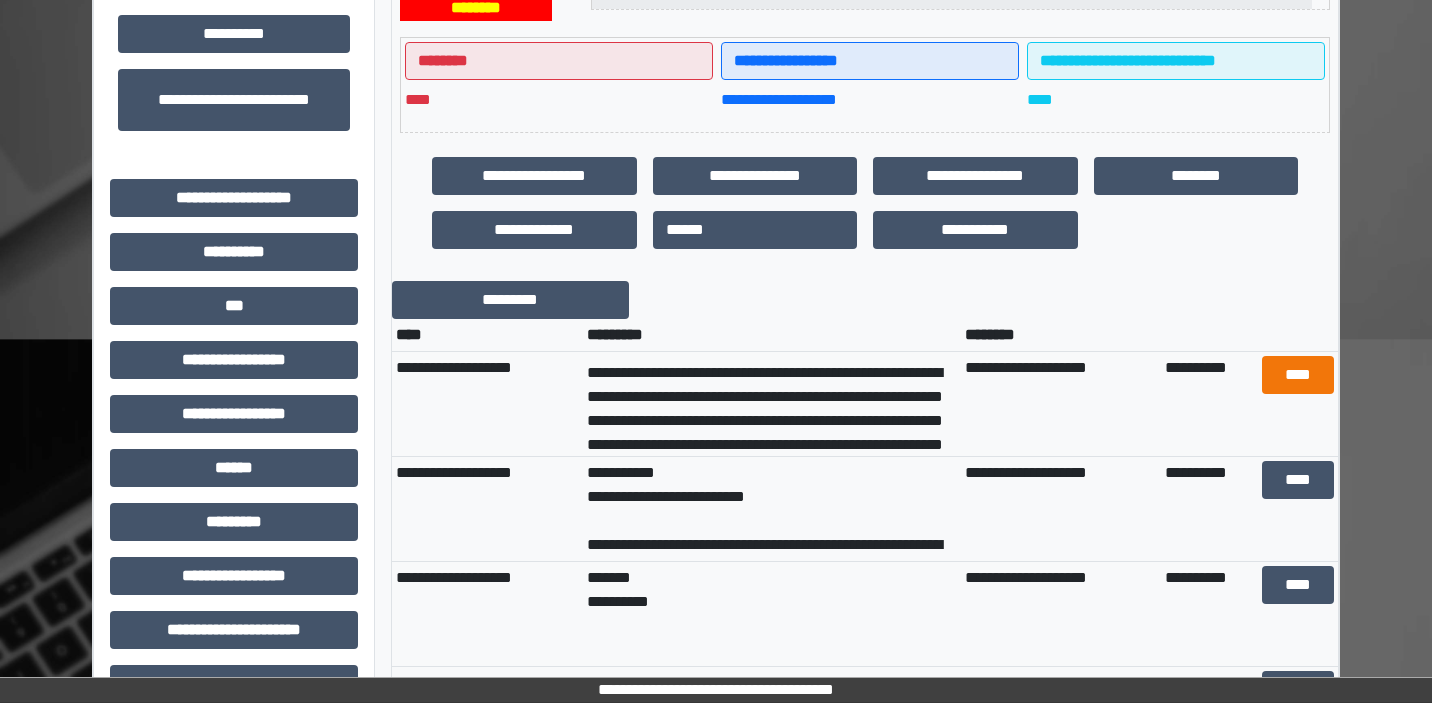 click on "****" at bounding box center (1298, 375) 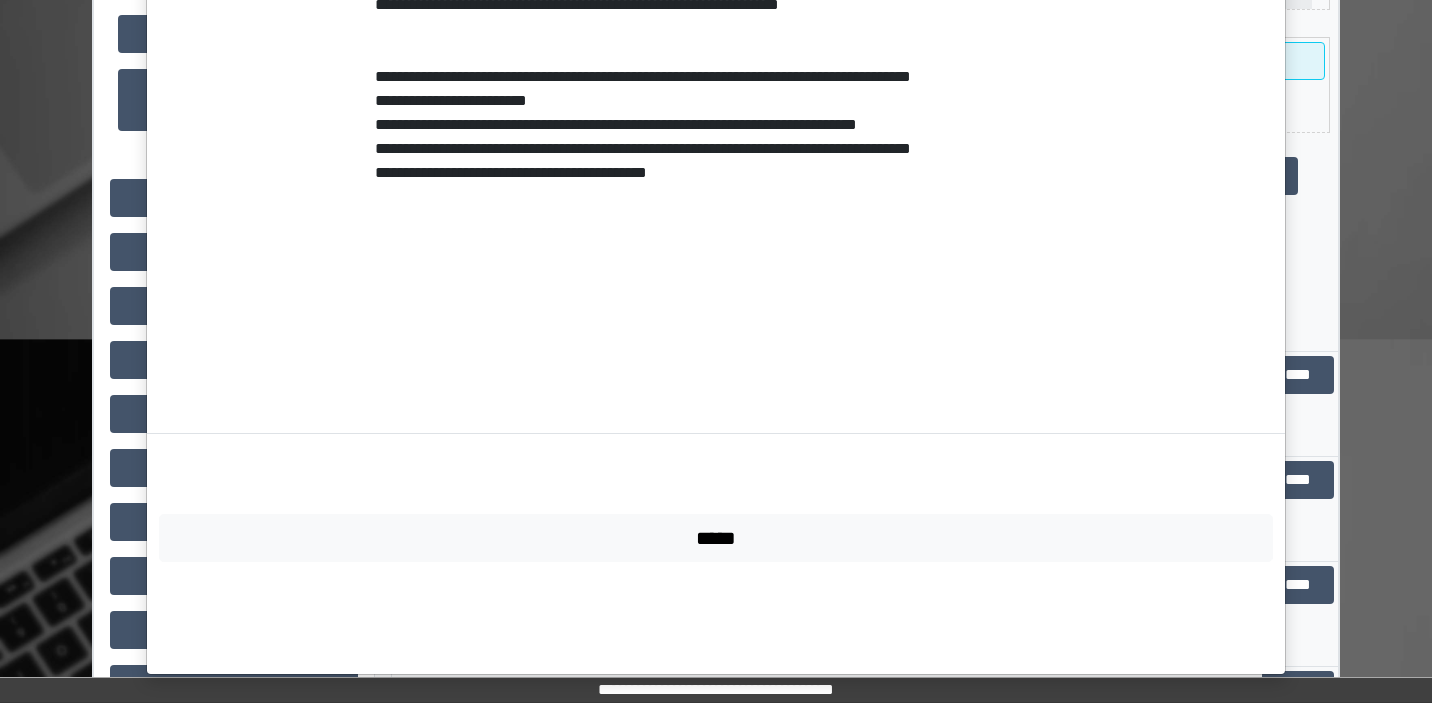 scroll, scrollTop: 1404, scrollLeft: 0, axis: vertical 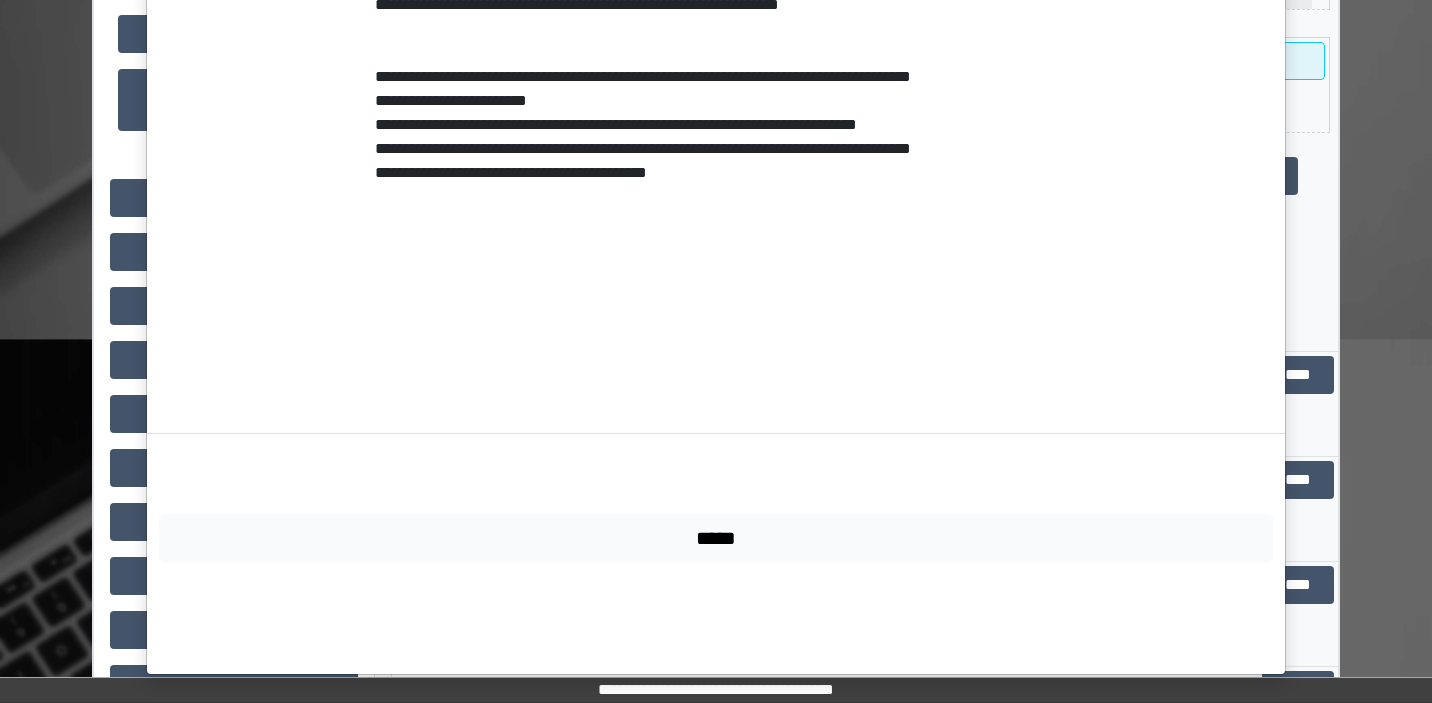 click on "*****" at bounding box center [716, 538] 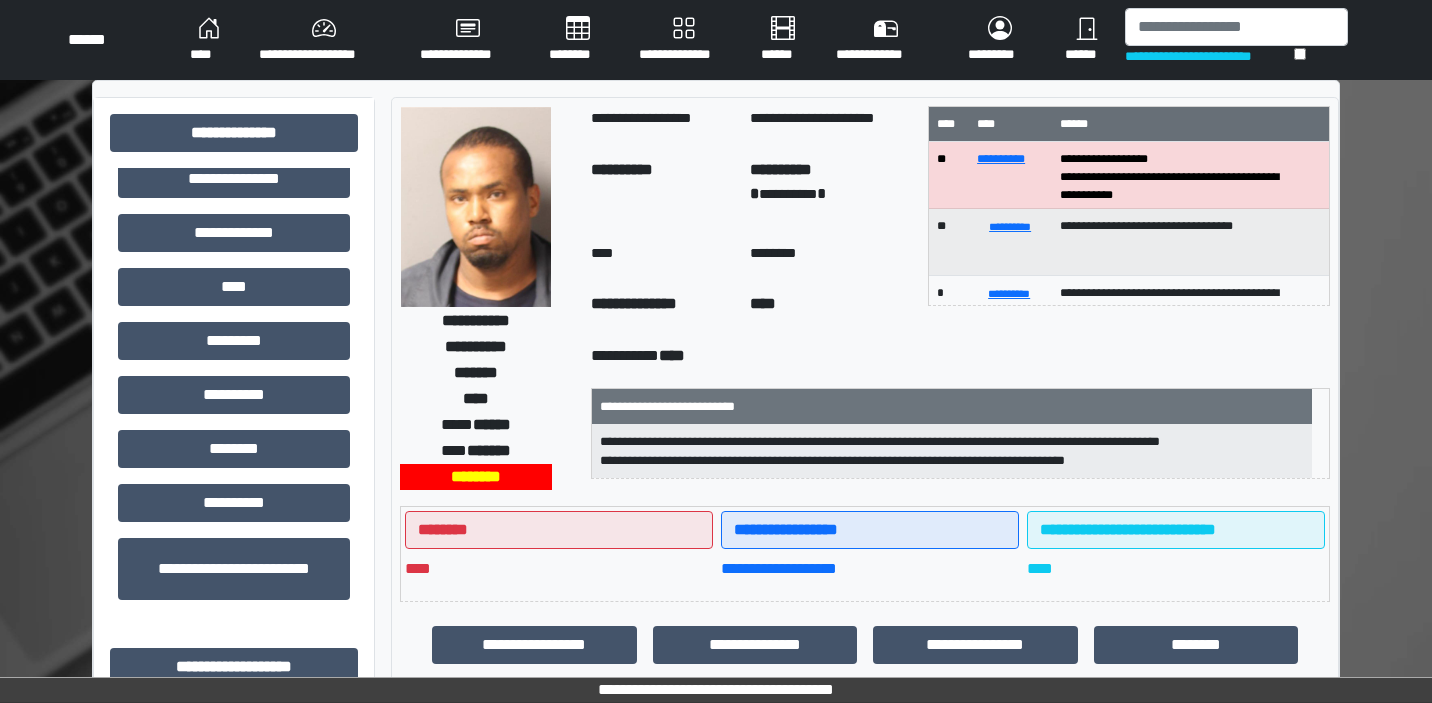 scroll, scrollTop: 0, scrollLeft: 0, axis: both 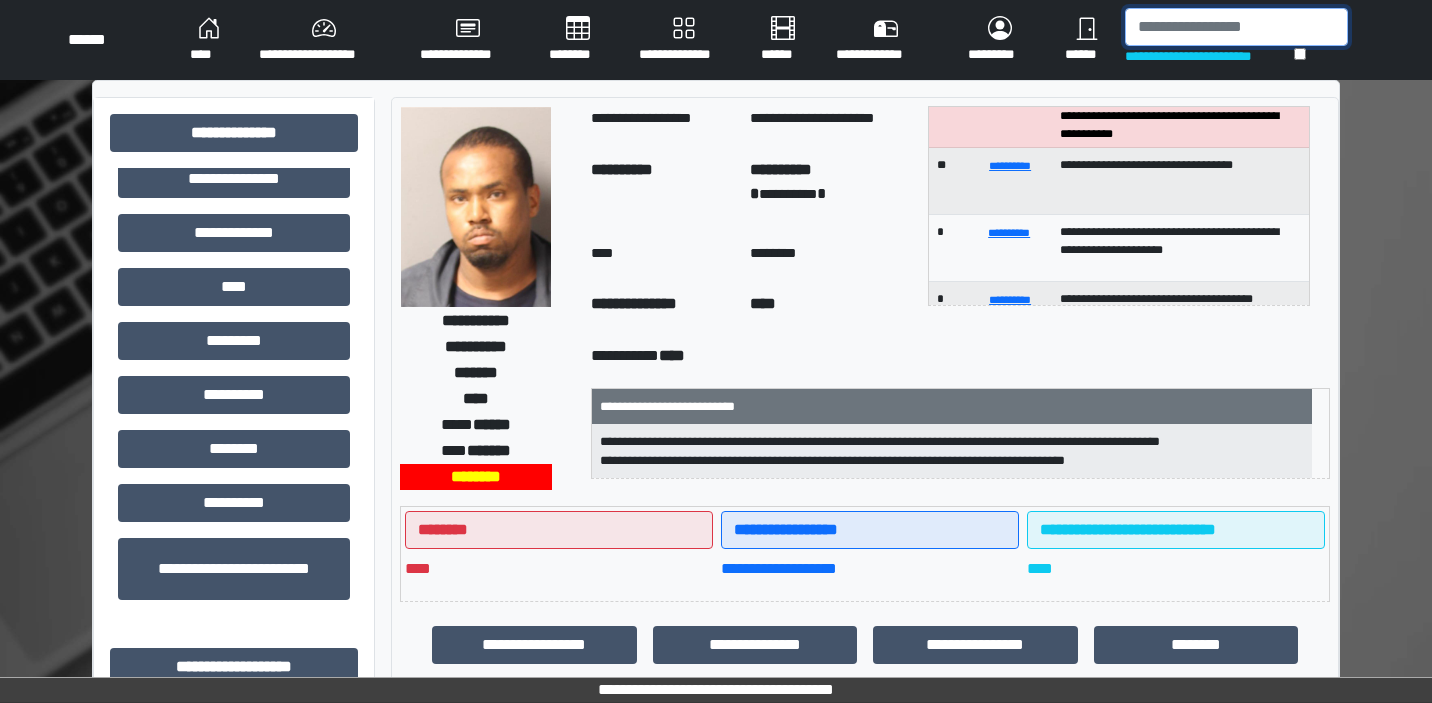 click at bounding box center [1236, 27] 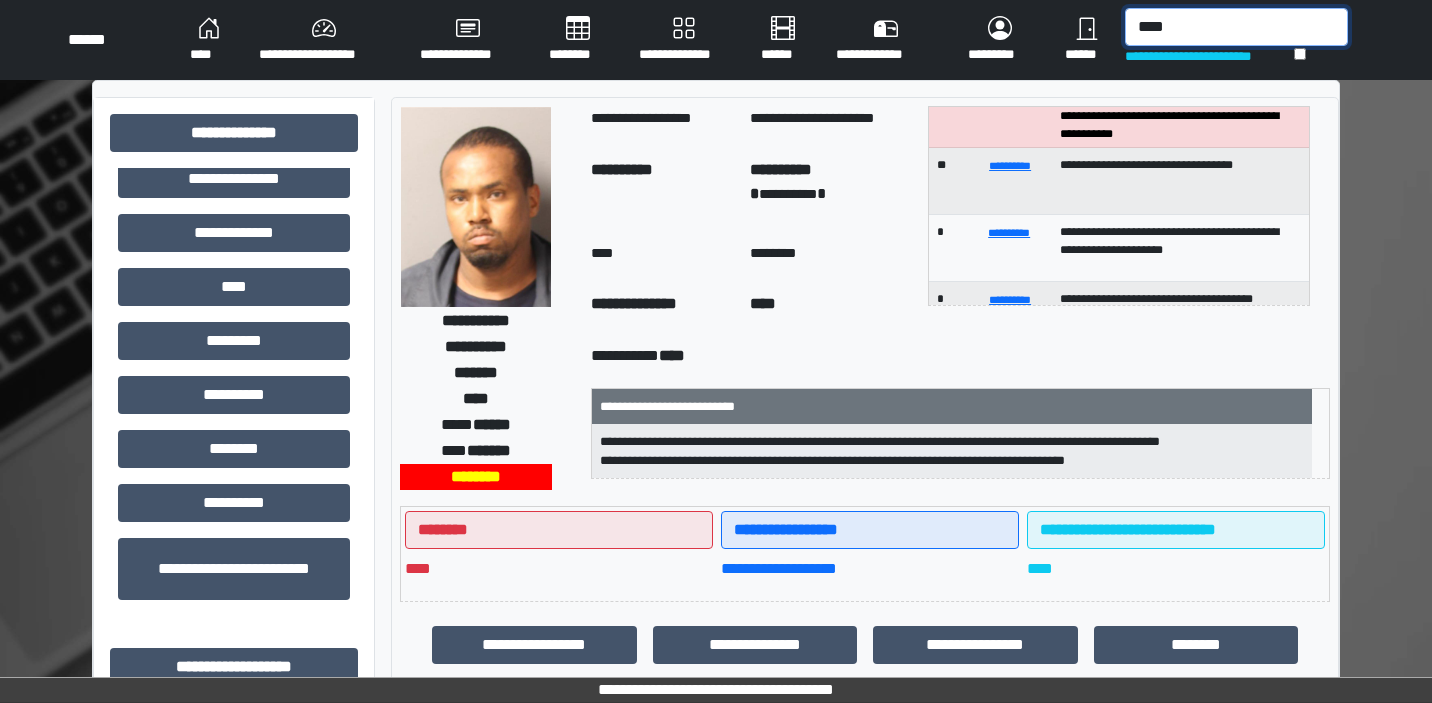 type on "*****" 